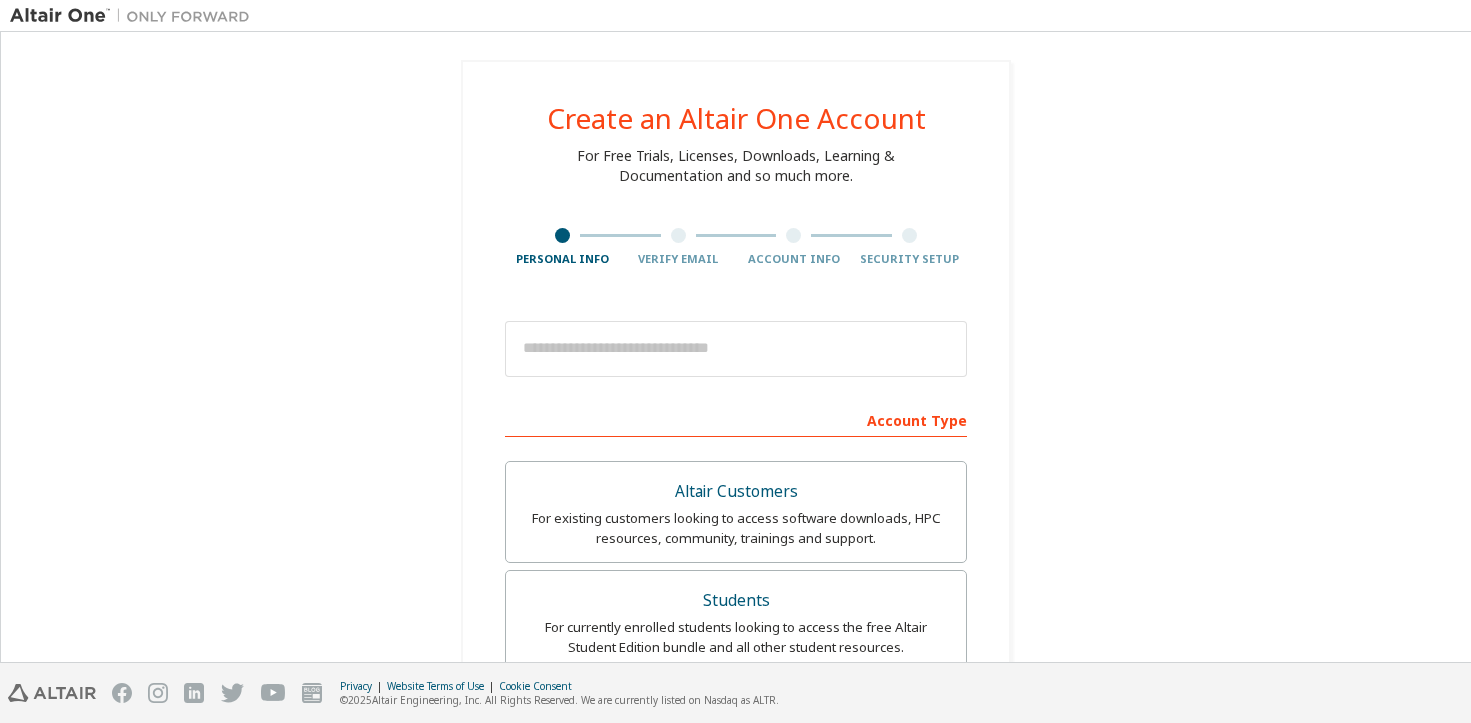 scroll, scrollTop: 0, scrollLeft: 0, axis: both 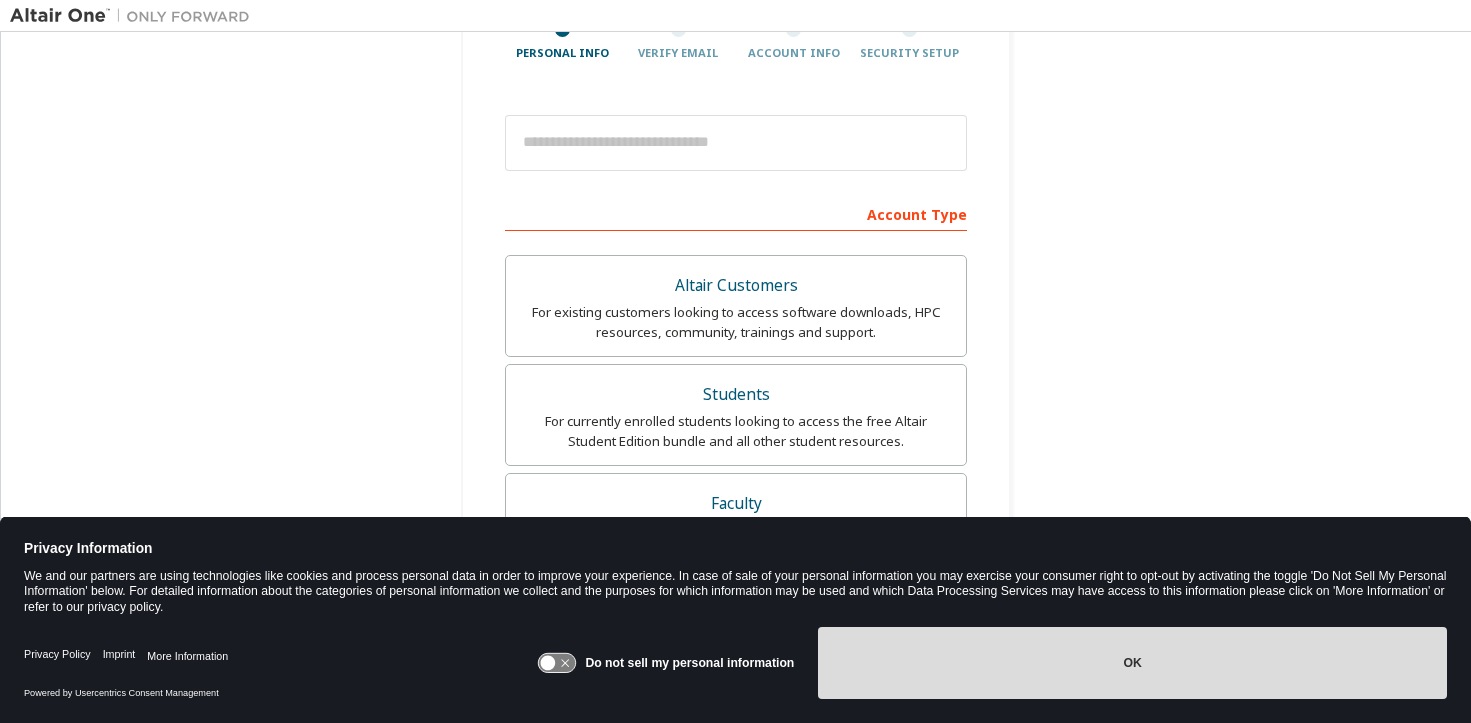 click on "OK" at bounding box center [1132, 663] 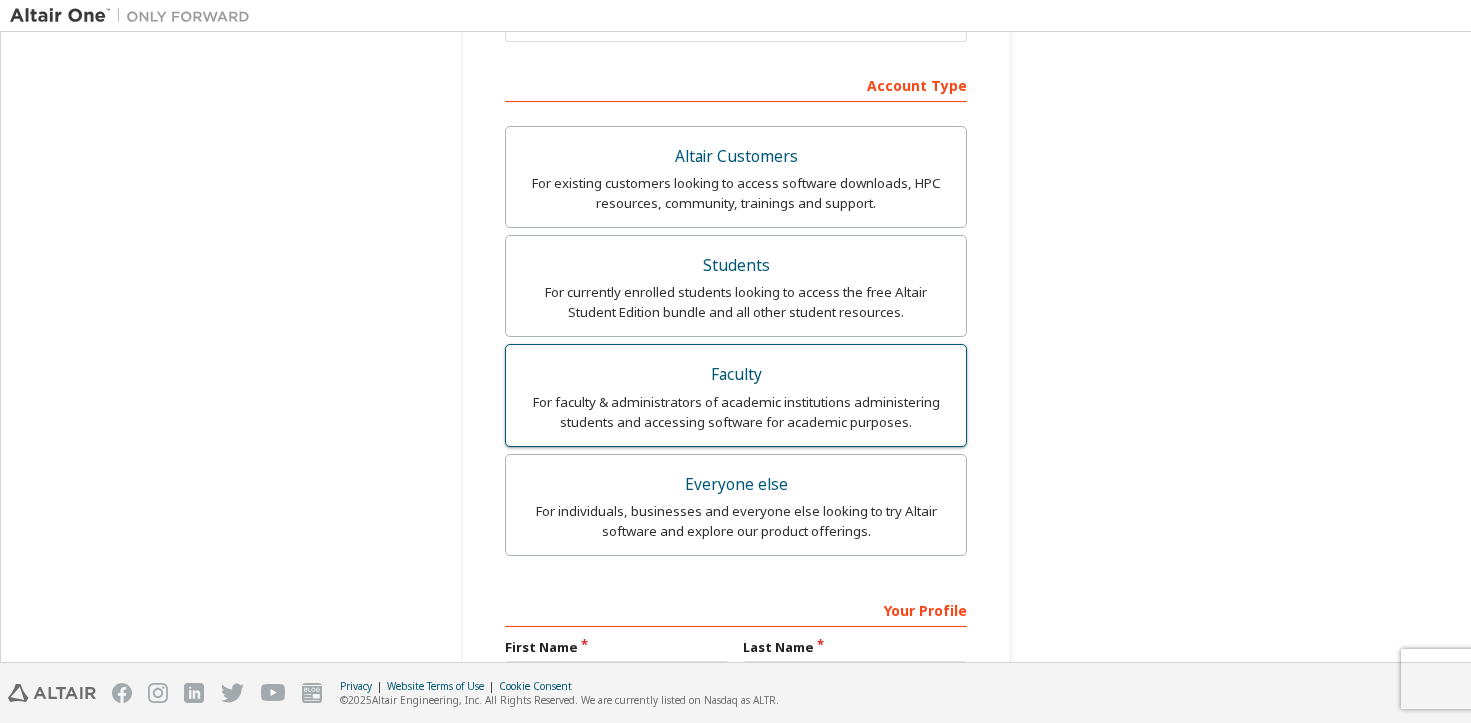 scroll, scrollTop: 342, scrollLeft: 0, axis: vertical 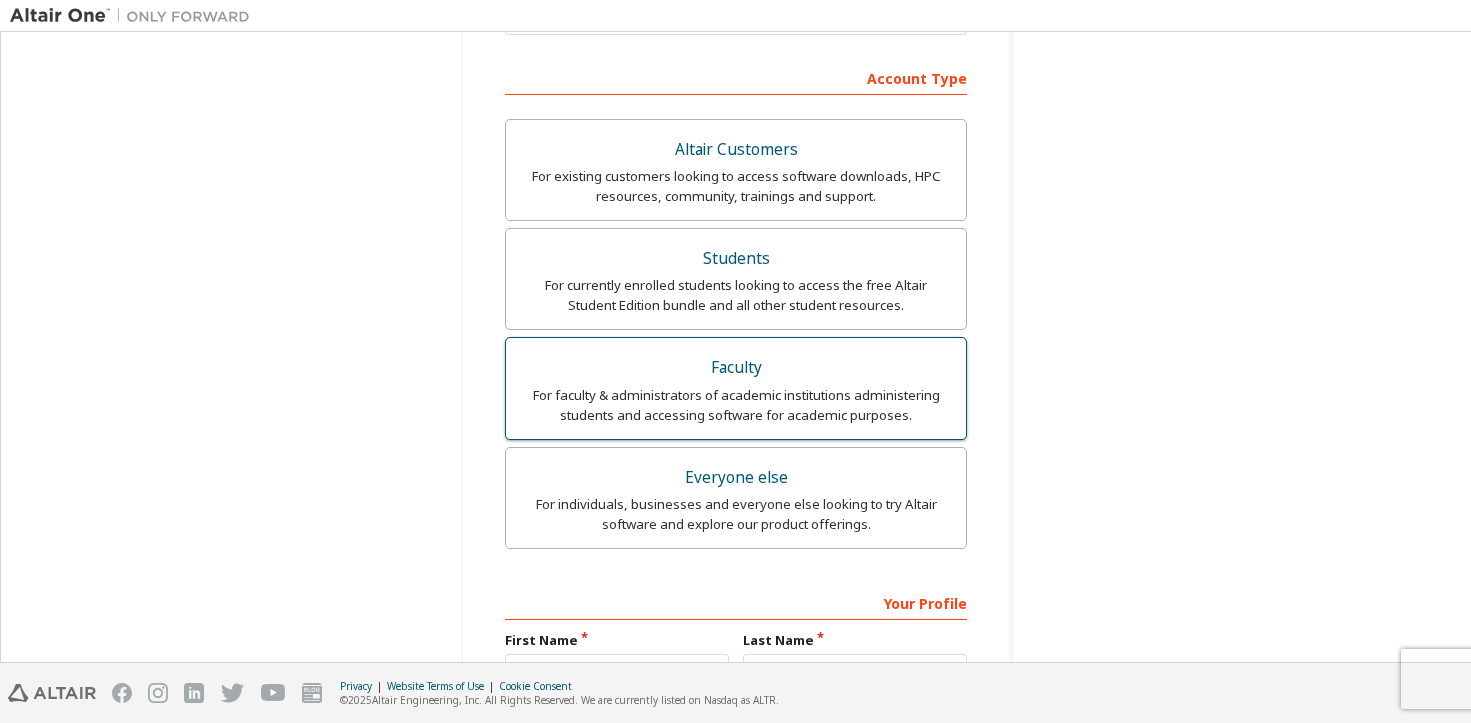click on "For faculty & administrators of academic institutions administering students and accessing software for academic purposes." at bounding box center (736, 405) 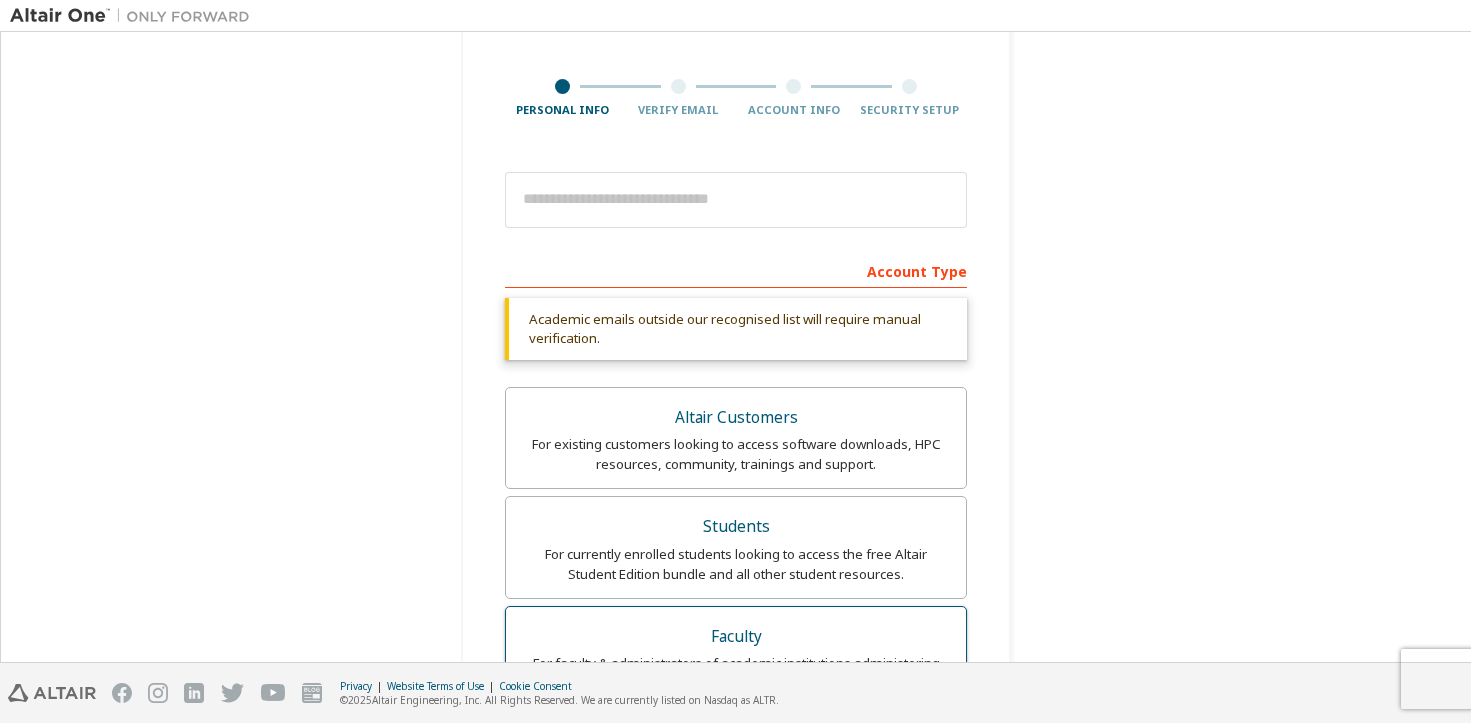 scroll, scrollTop: 0, scrollLeft: 0, axis: both 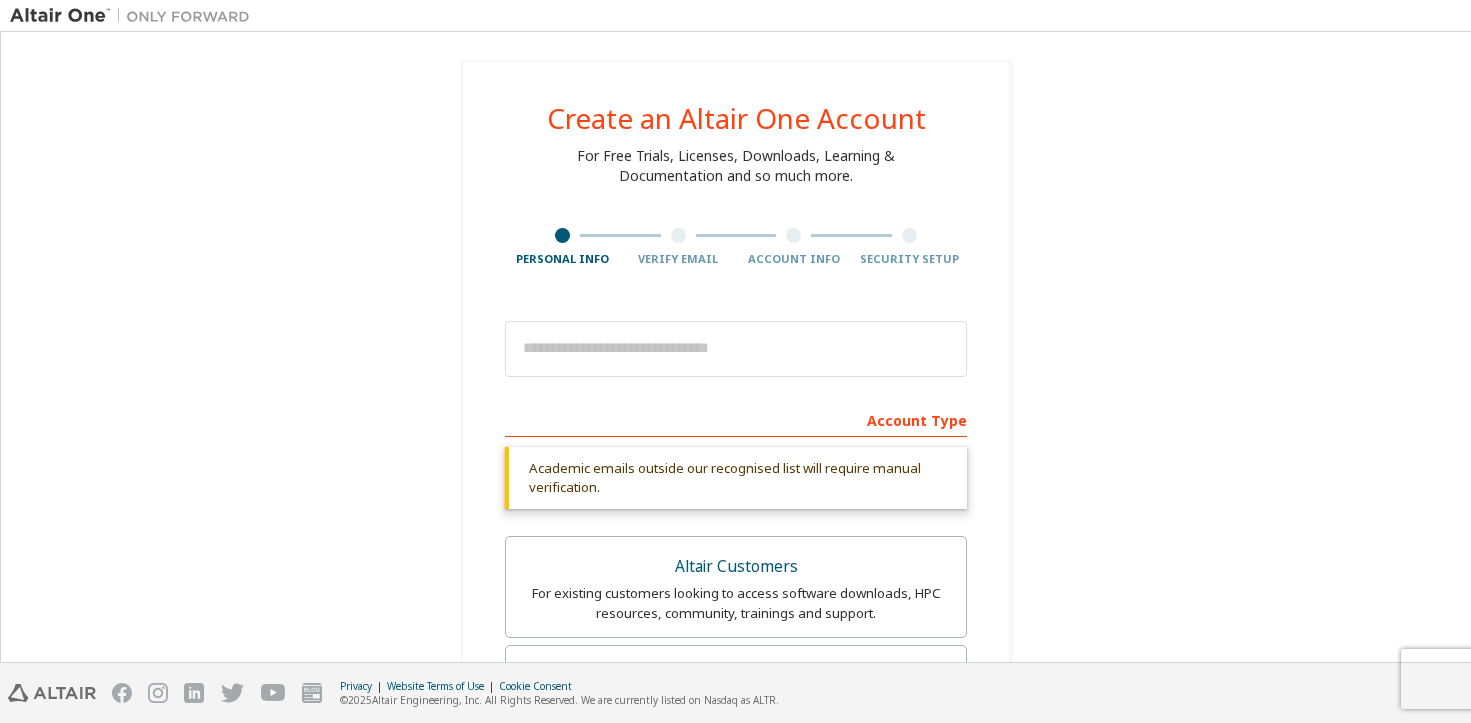 click on "Account Type" at bounding box center (736, 419) 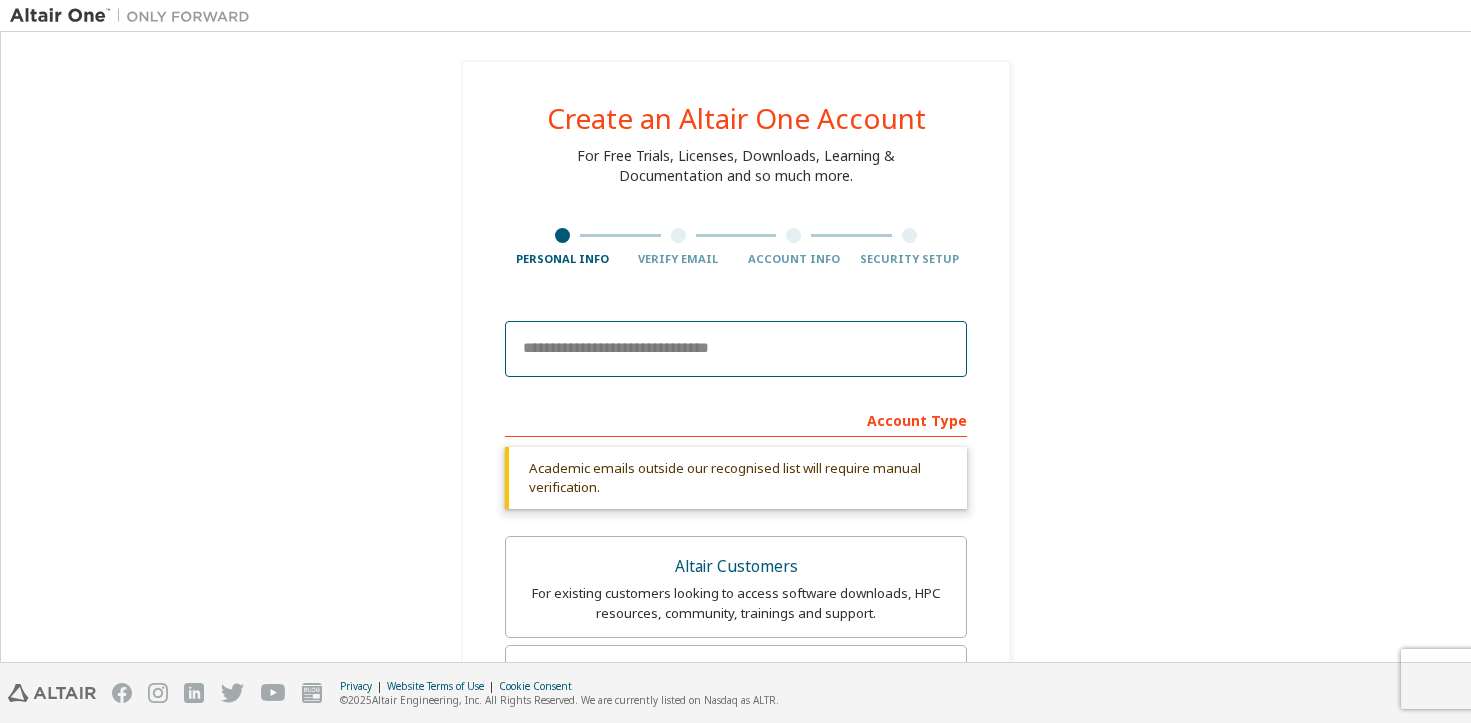 click at bounding box center [736, 349] 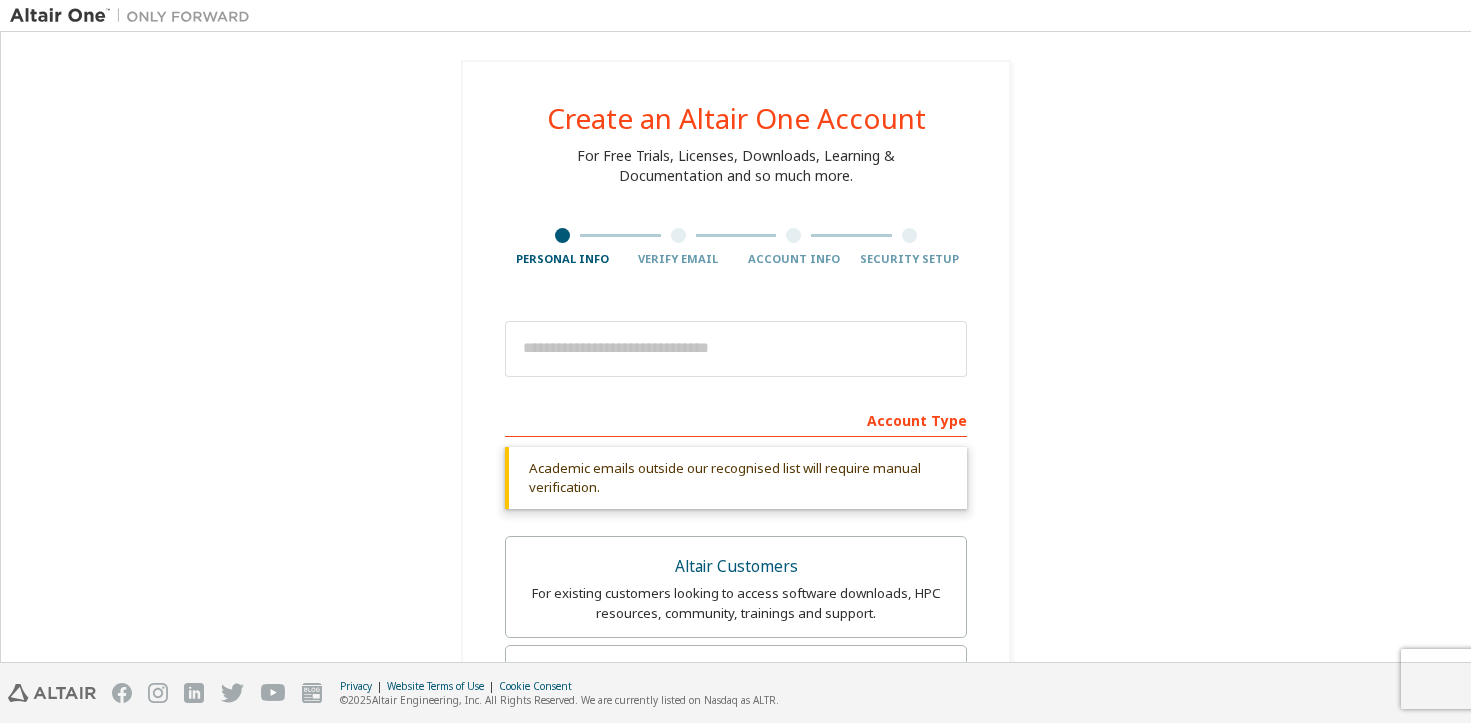click on "Create an Altair One Account For Free Trials, Licenses, Downloads, Learning &  Documentation and so much more. Personal Info Verify Email Account Info Security Setup This is a federated email. No need to register a new account. You should be able to  login  by using your company's SSO credentials. Email already exists. Please try to  login  instead. Account Type Academic emails outside our recognised list will require manual verification. You must enter a valid email address provided by your academic institution (e.g.,   [EMAIL_ADDRESS][DOMAIN_NAME] ).   What if I cannot get one? Altair Customers For existing customers looking to access software downloads, HPC resources, community, trainings and support. Students For currently enrolled students looking to access the free Altair Student Edition bundle and all other student resources. Faculty For faculty & administrators of academic institutions administering students and accessing software for academic purposes. Everyone else Your Profile First Name Last Name" at bounding box center [736, 686] 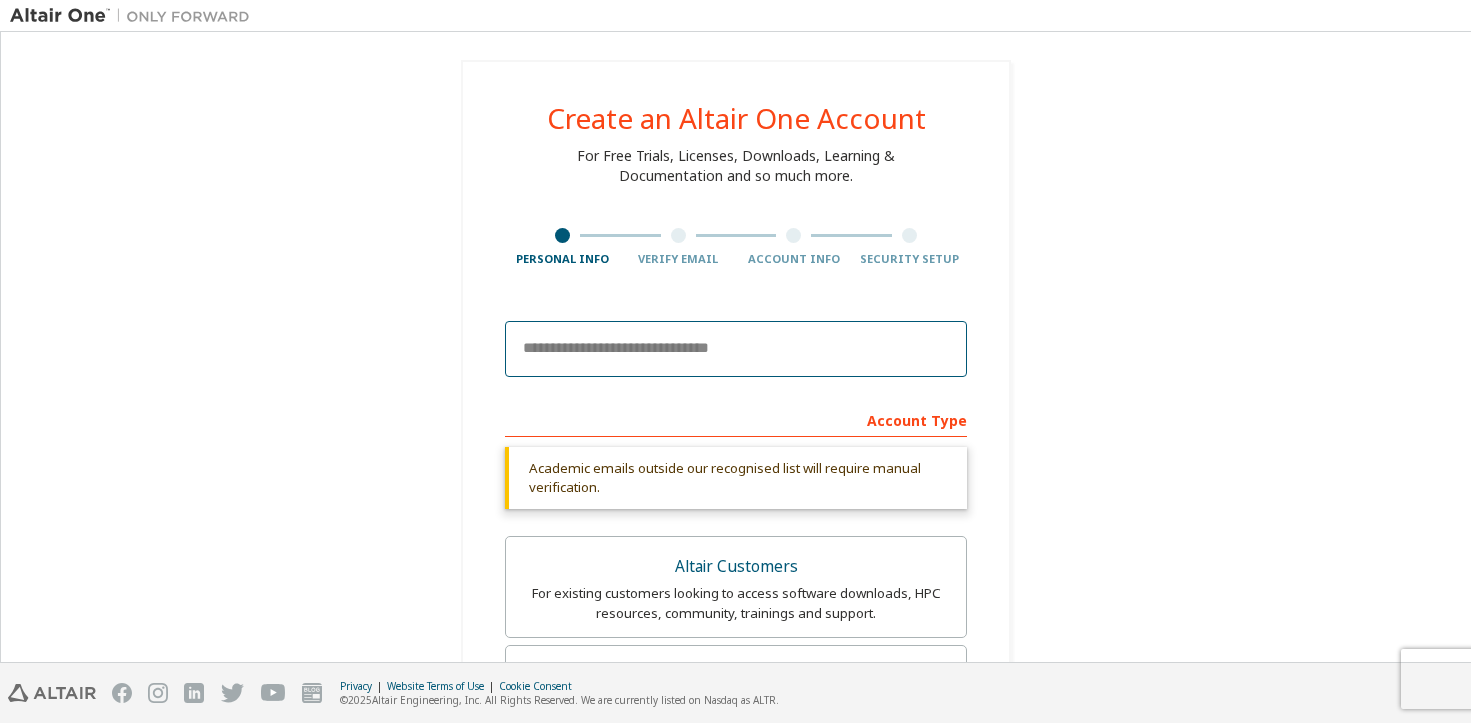 click at bounding box center (736, 349) 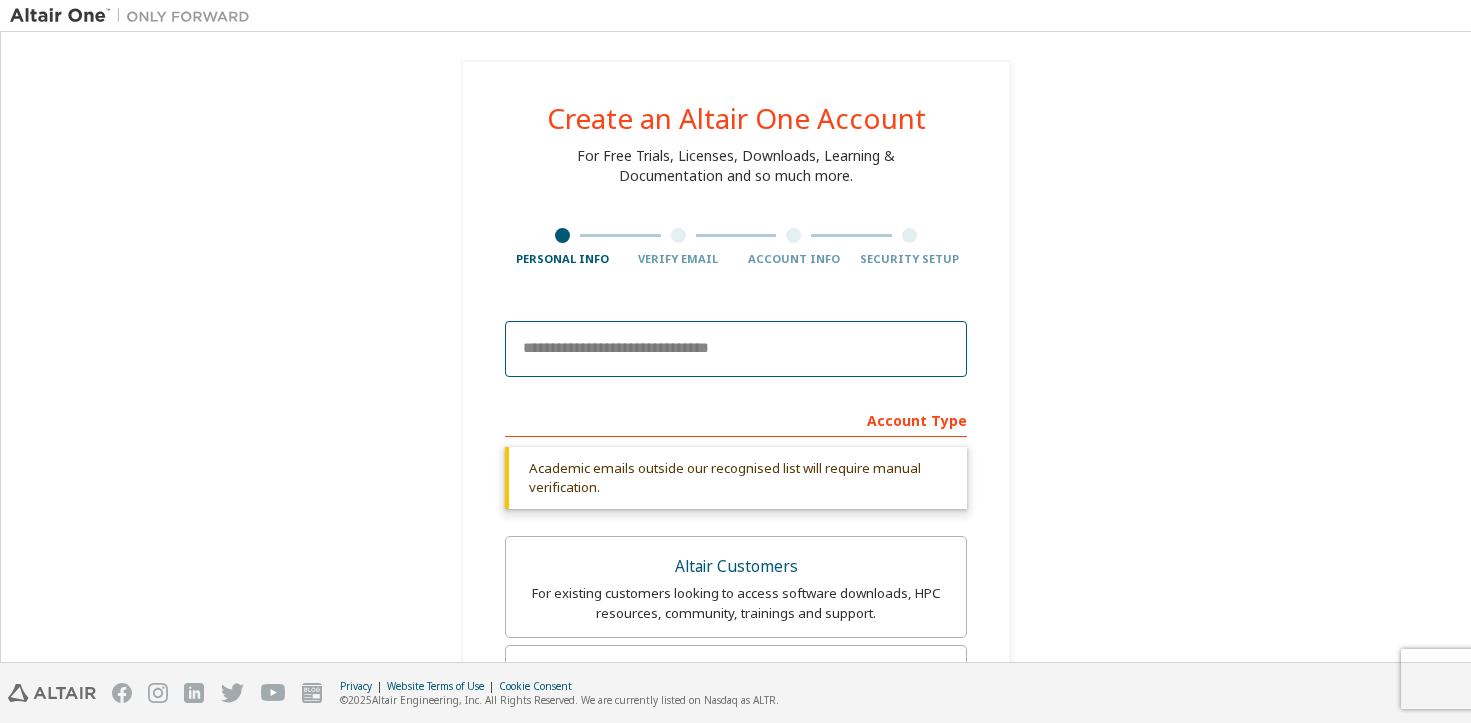 type on "**********" 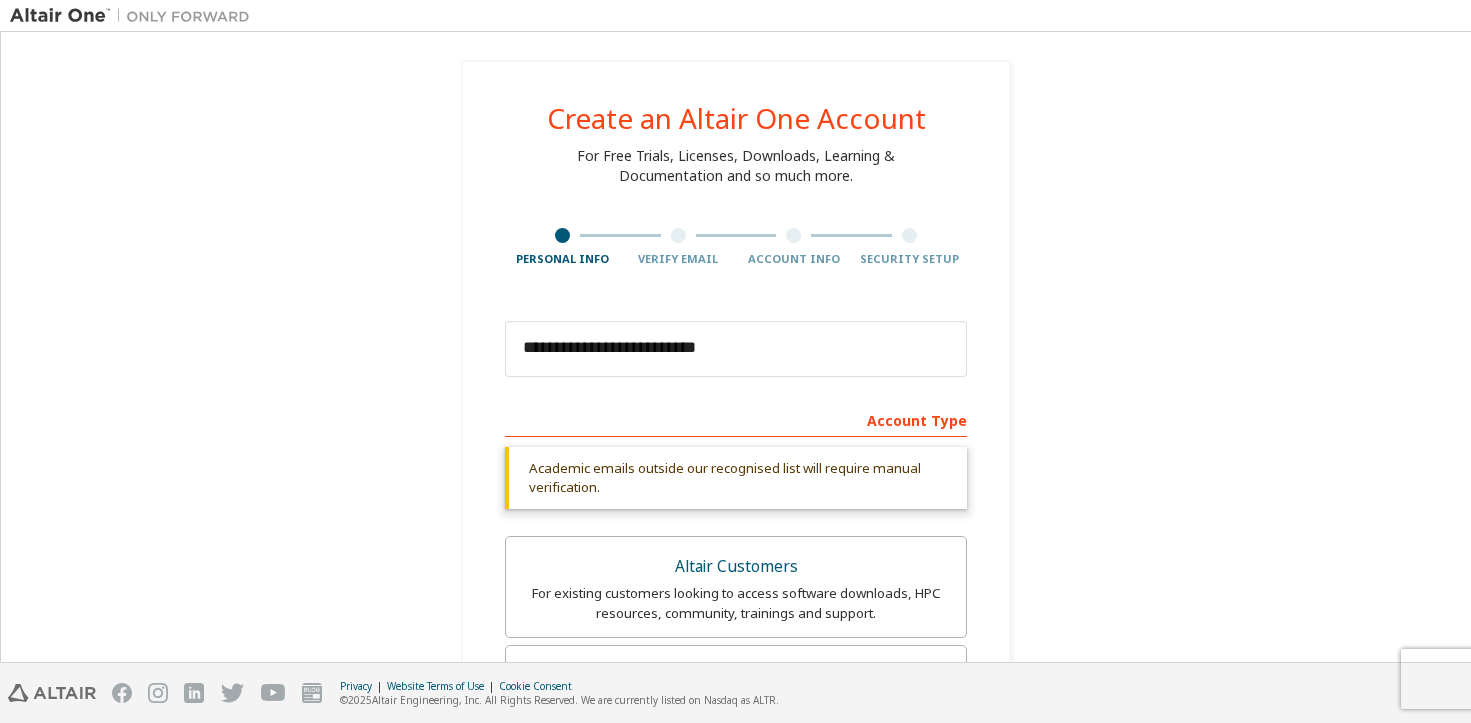 type on "*******" 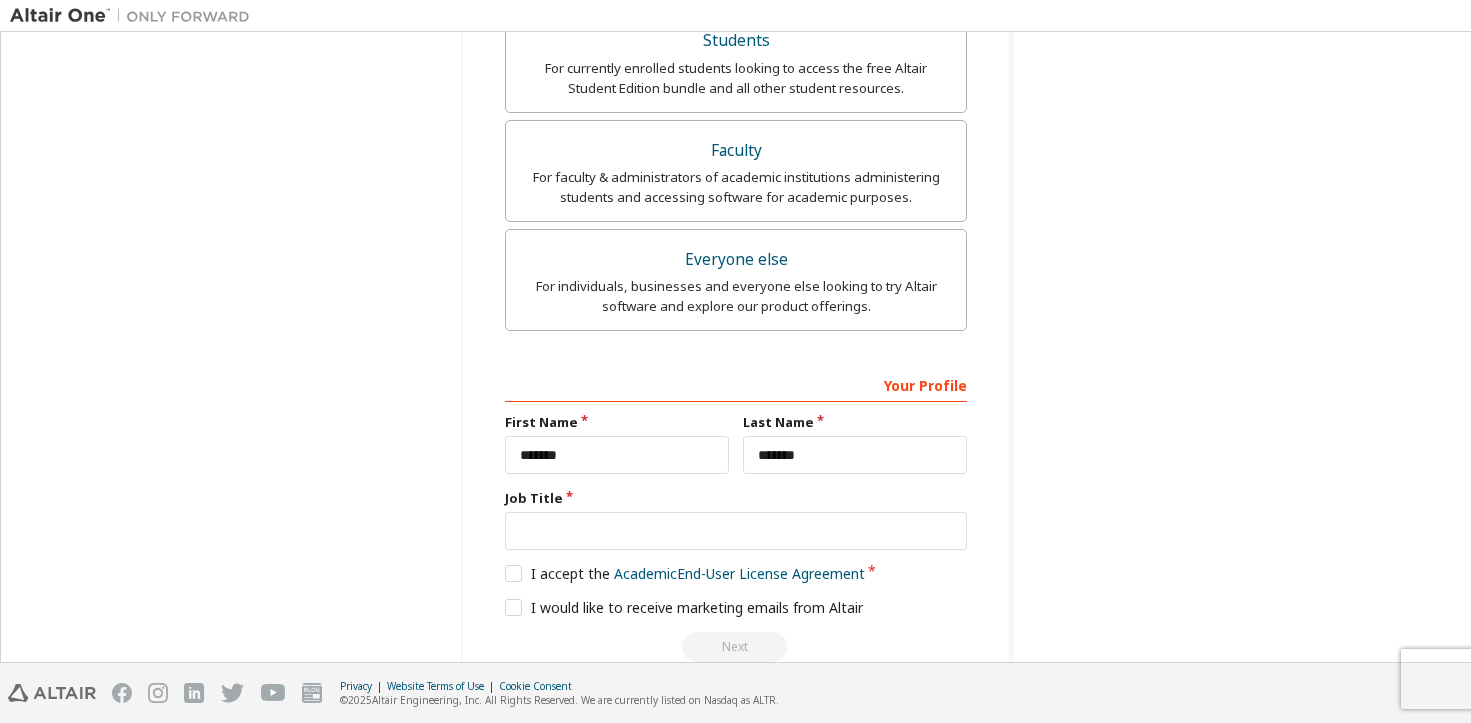 scroll, scrollTop: 679, scrollLeft: 0, axis: vertical 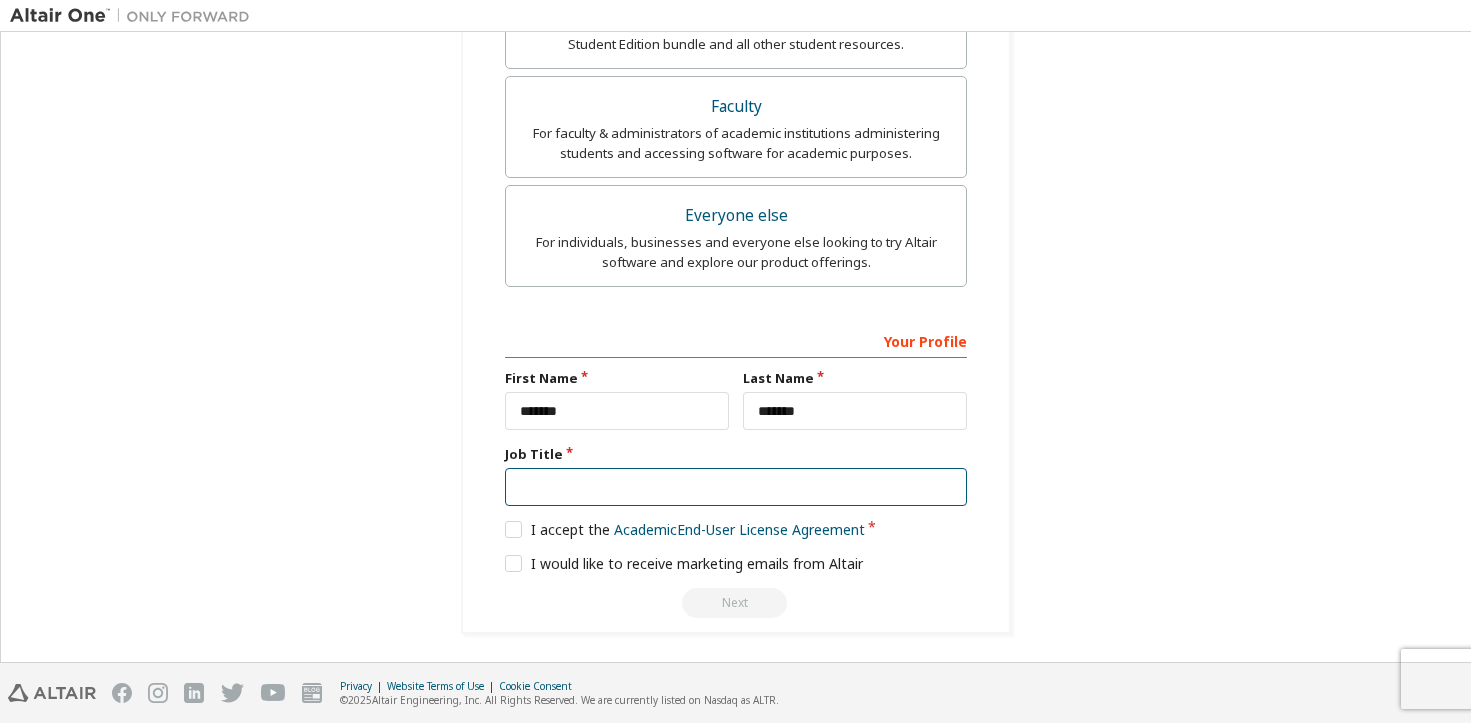 click at bounding box center (736, 487) 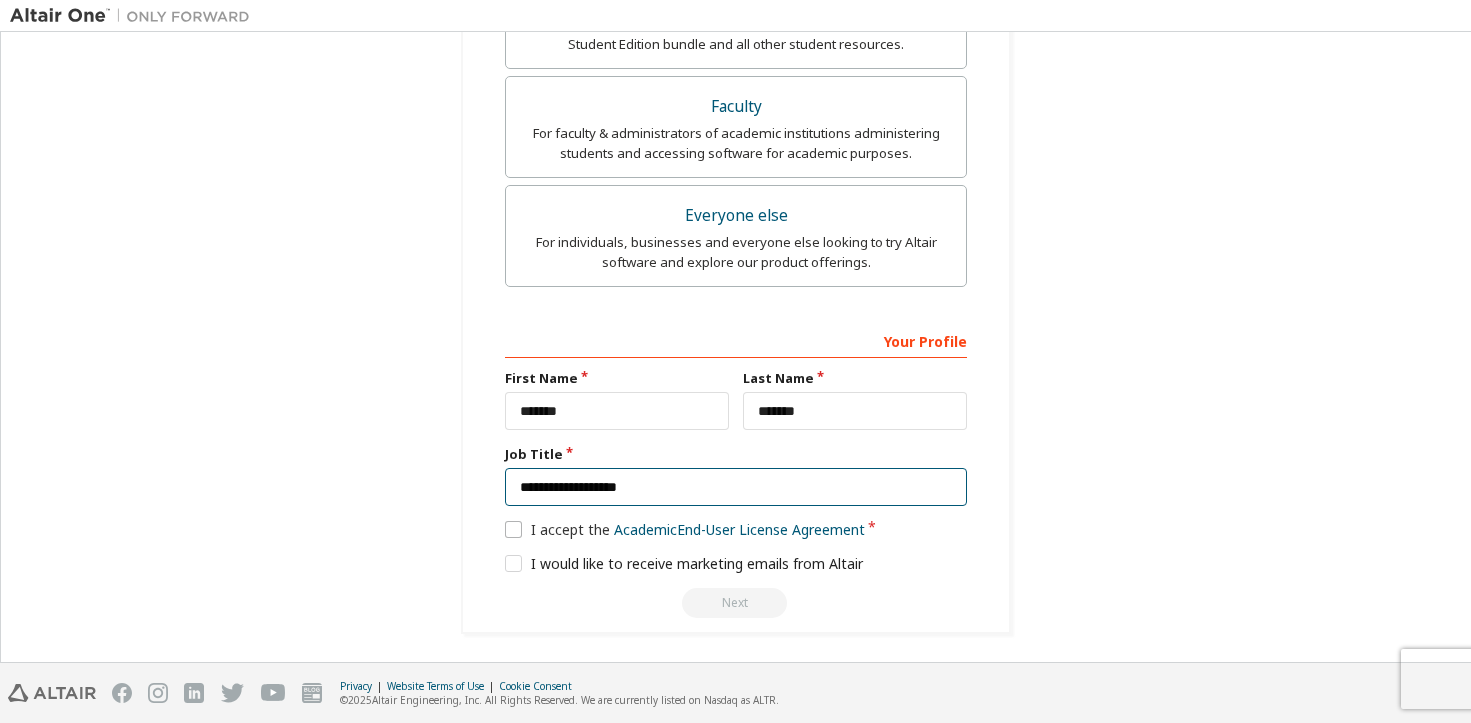 type on "**********" 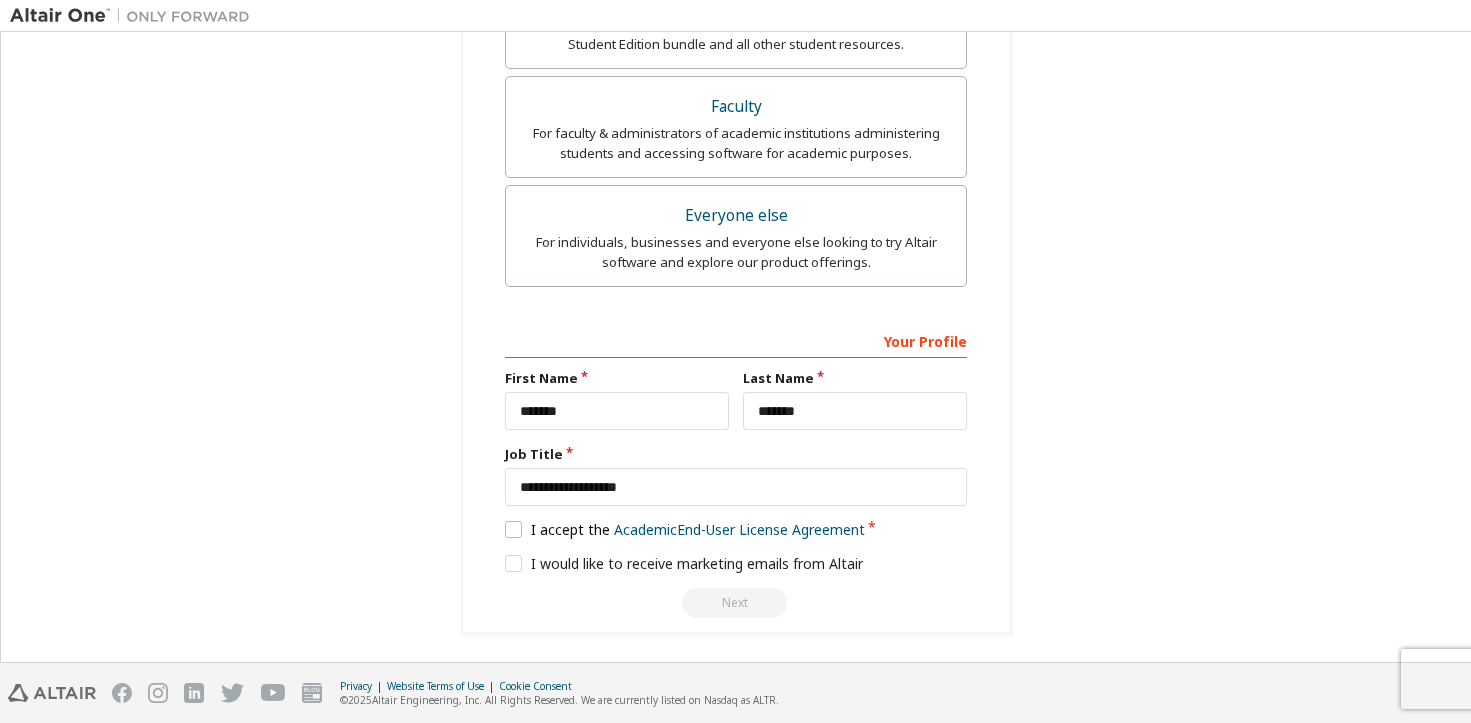 click on "I accept the   Academic   End-User License Agreement" at bounding box center (685, 529) 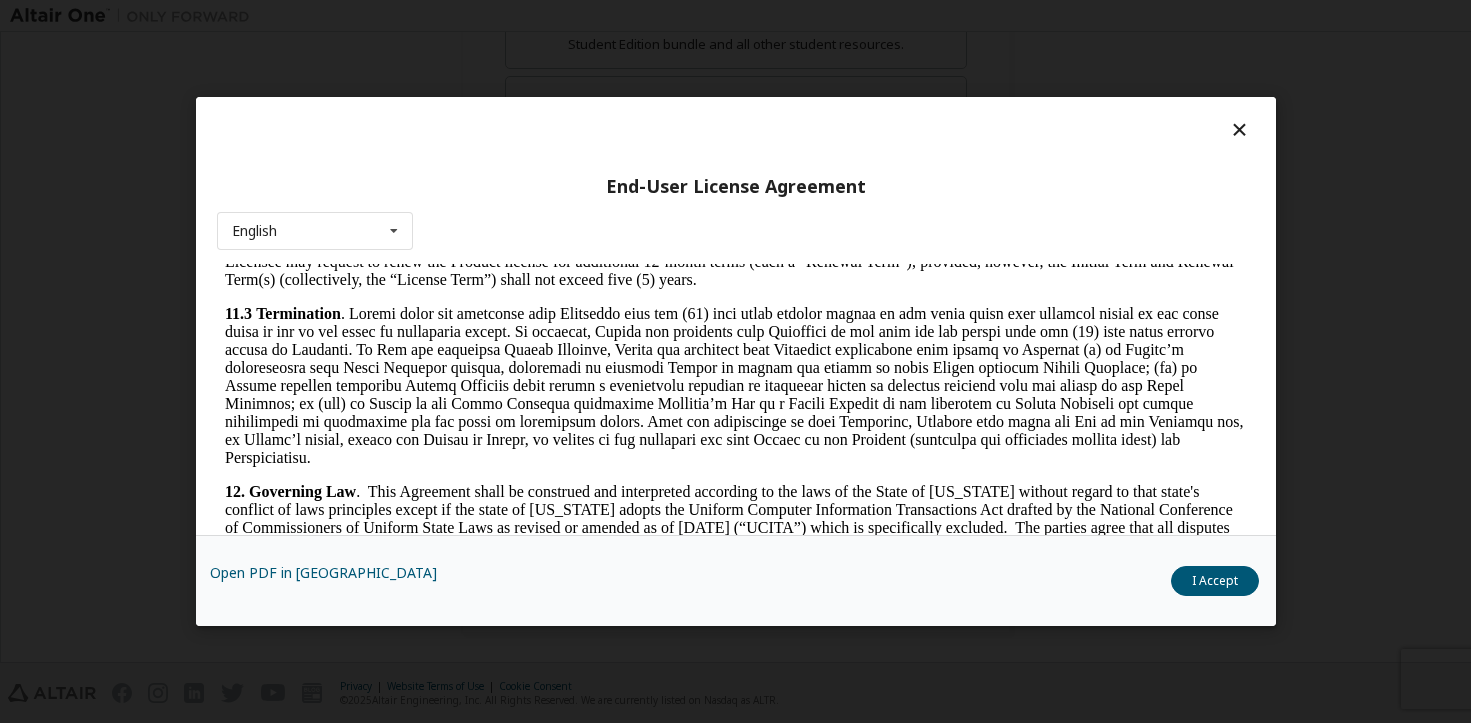 scroll, scrollTop: 3341, scrollLeft: 0, axis: vertical 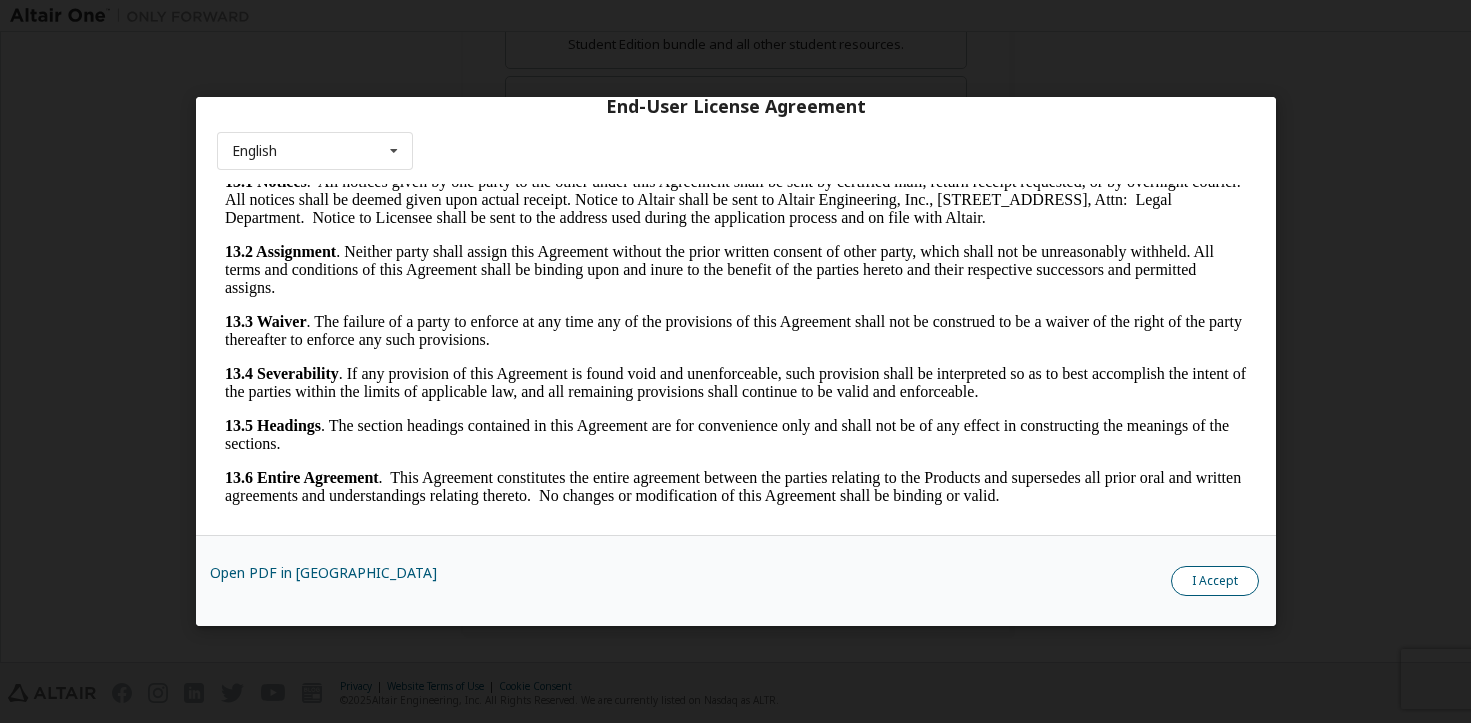 click on "I Accept" at bounding box center [1215, 581] 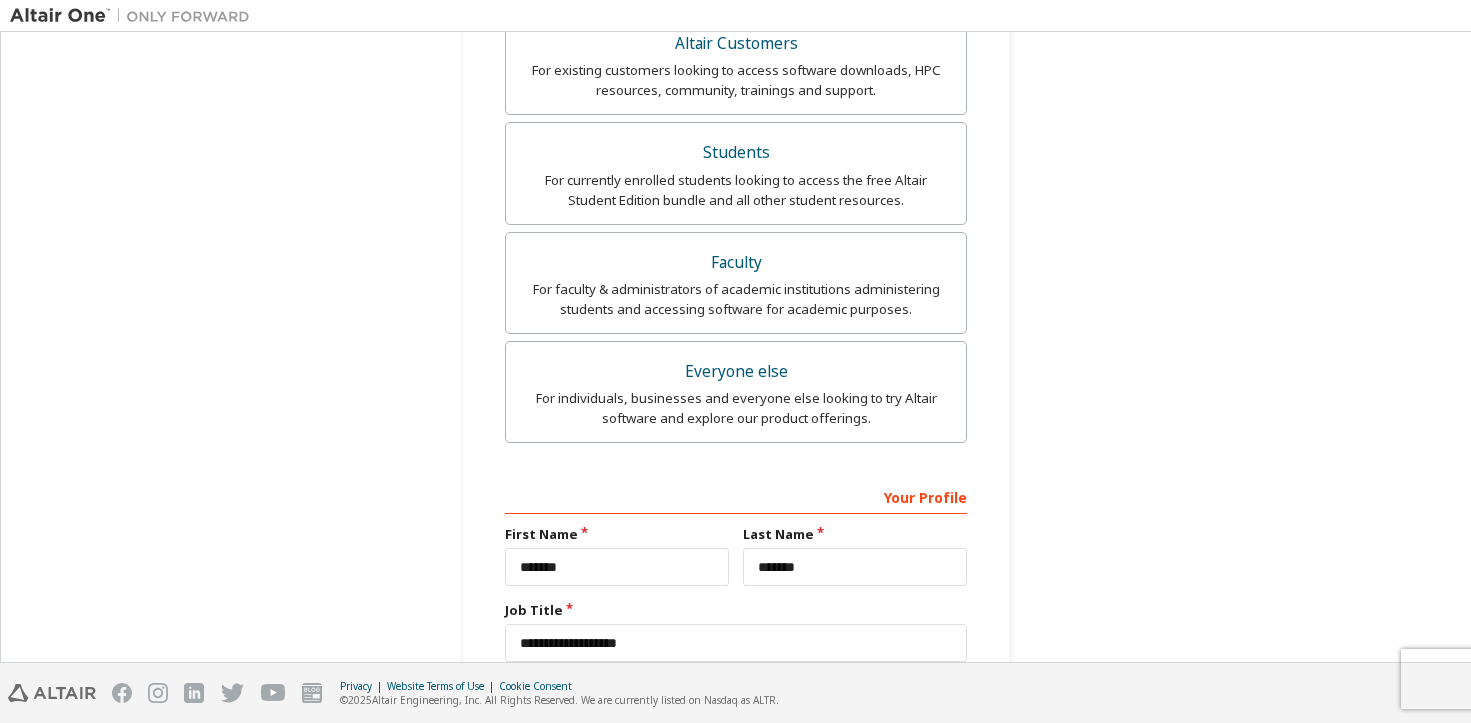scroll, scrollTop: 679, scrollLeft: 0, axis: vertical 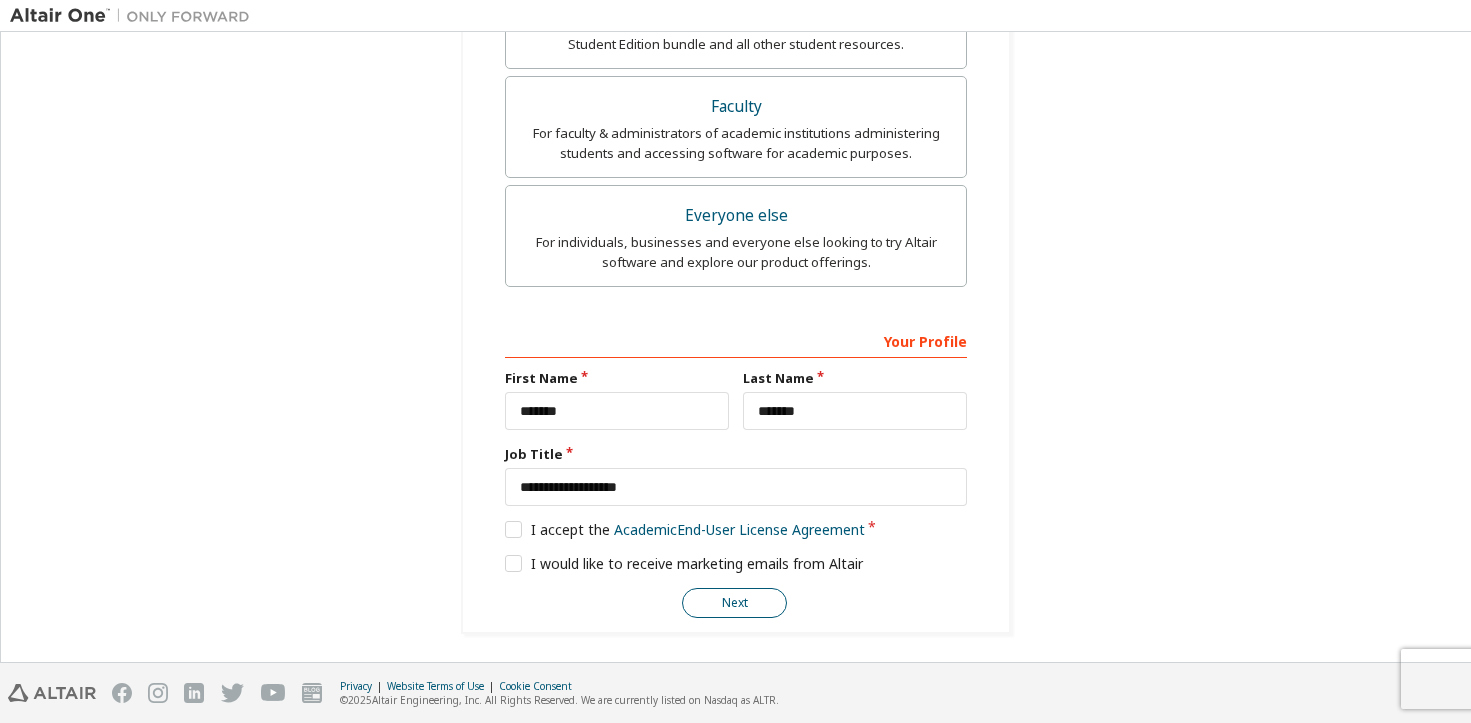 click on "Next" at bounding box center (734, 603) 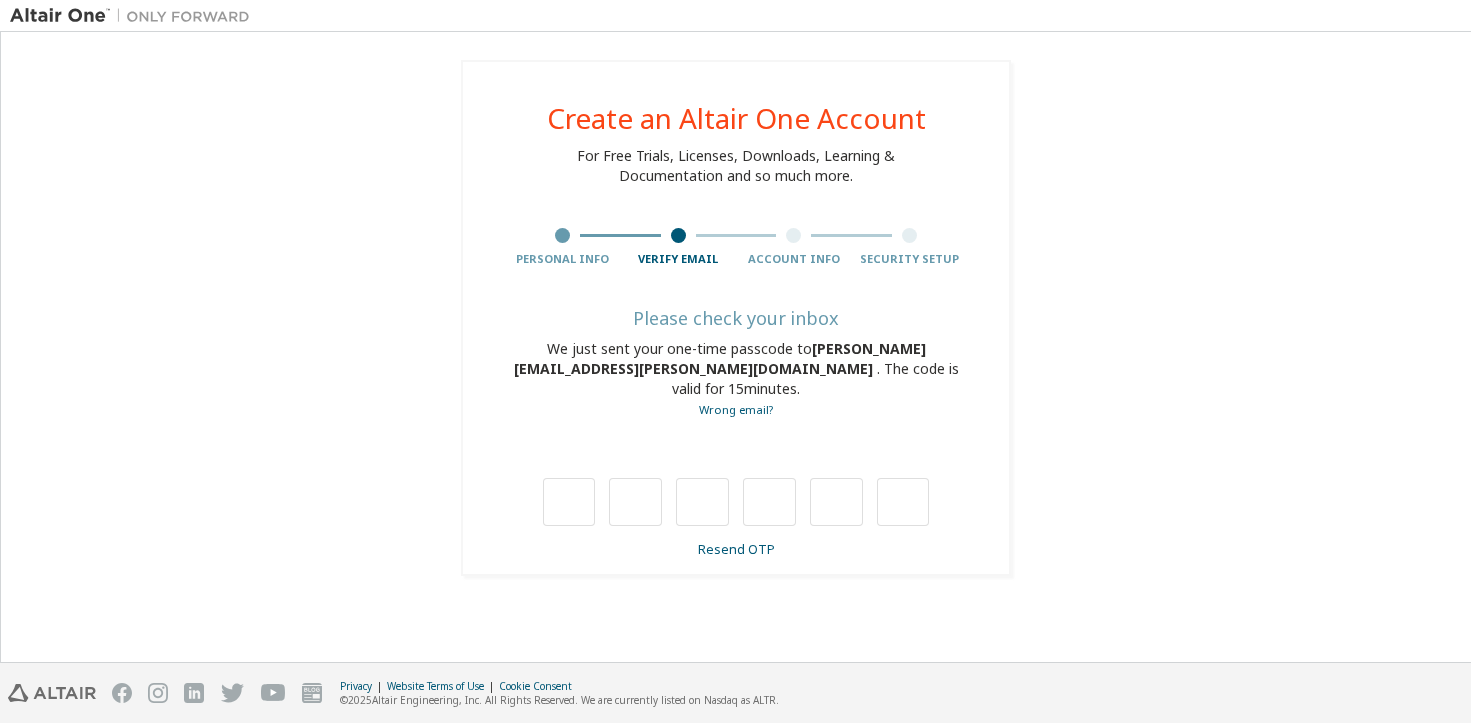 scroll, scrollTop: 0, scrollLeft: 0, axis: both 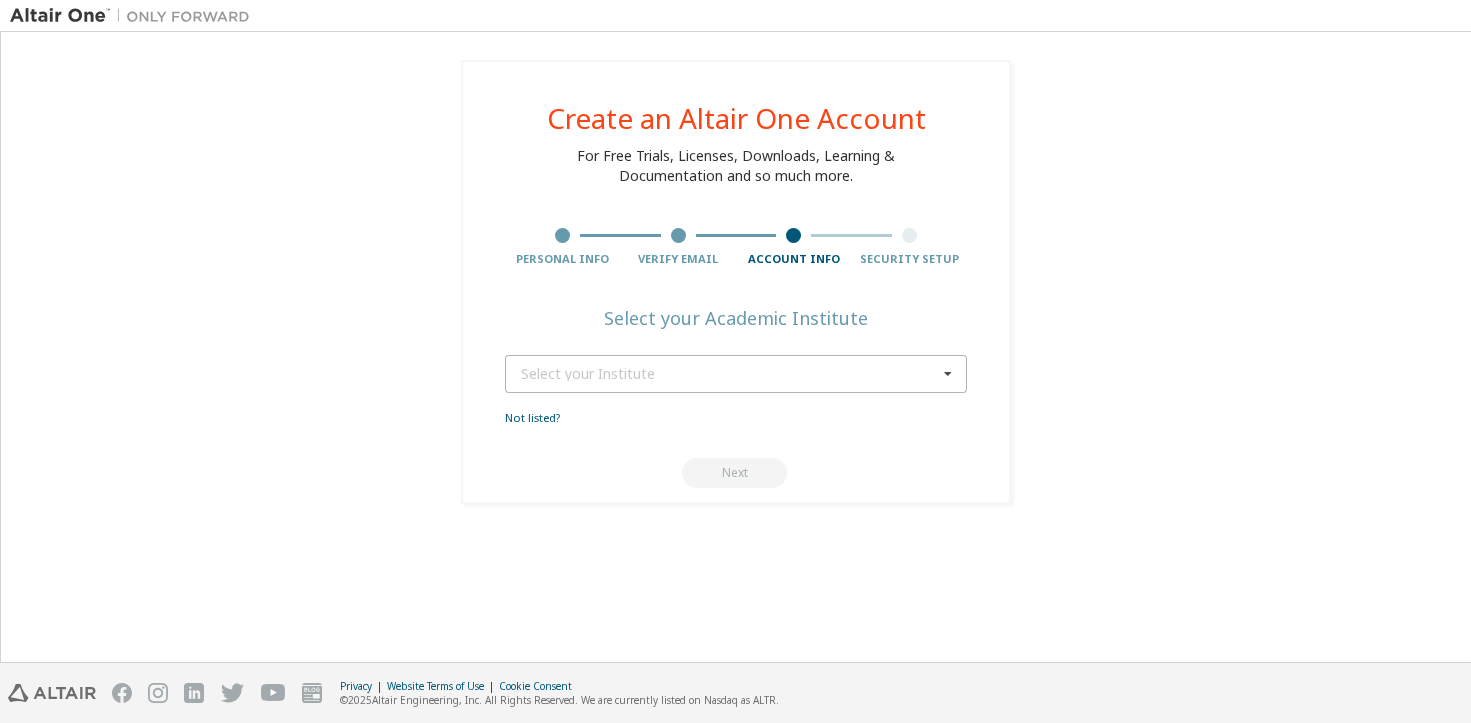 click on "Select your Institute" at bounding box center [729, 374] 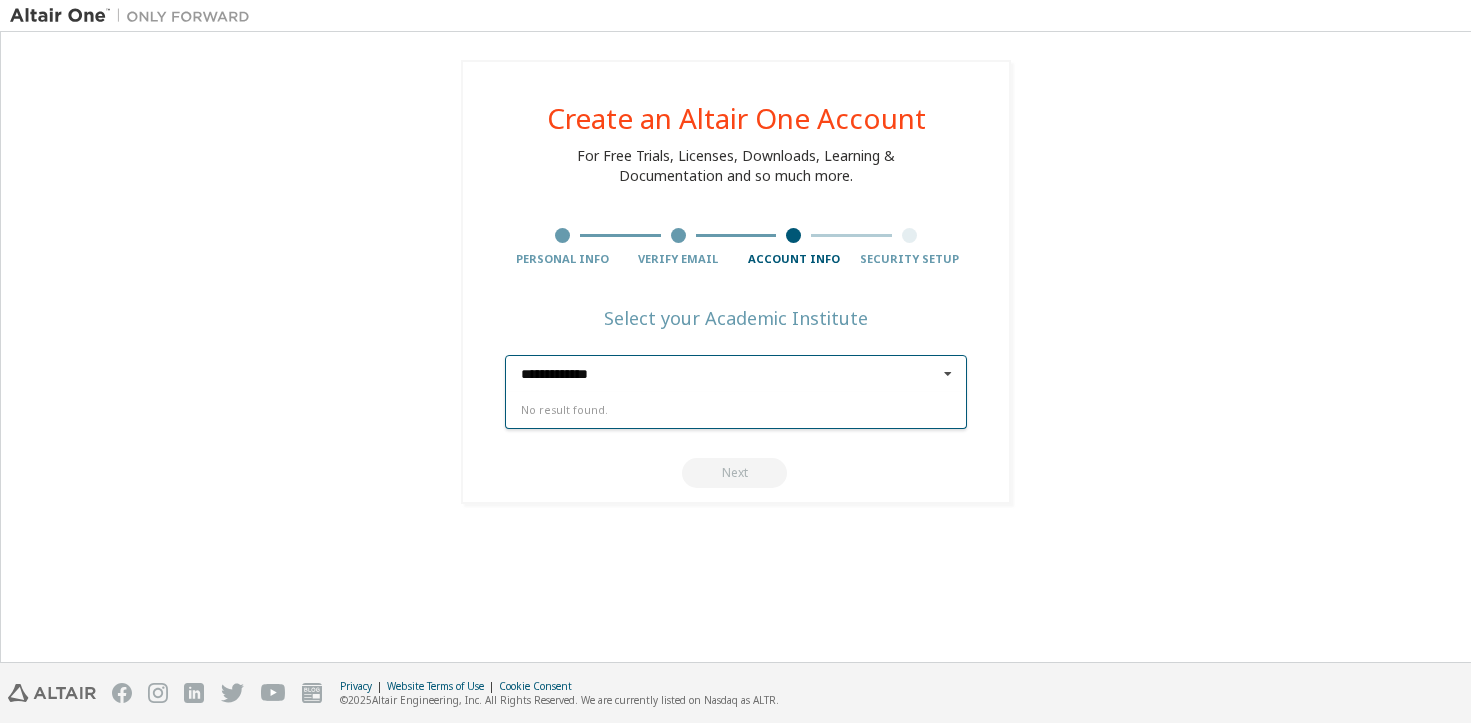 type on "**********" 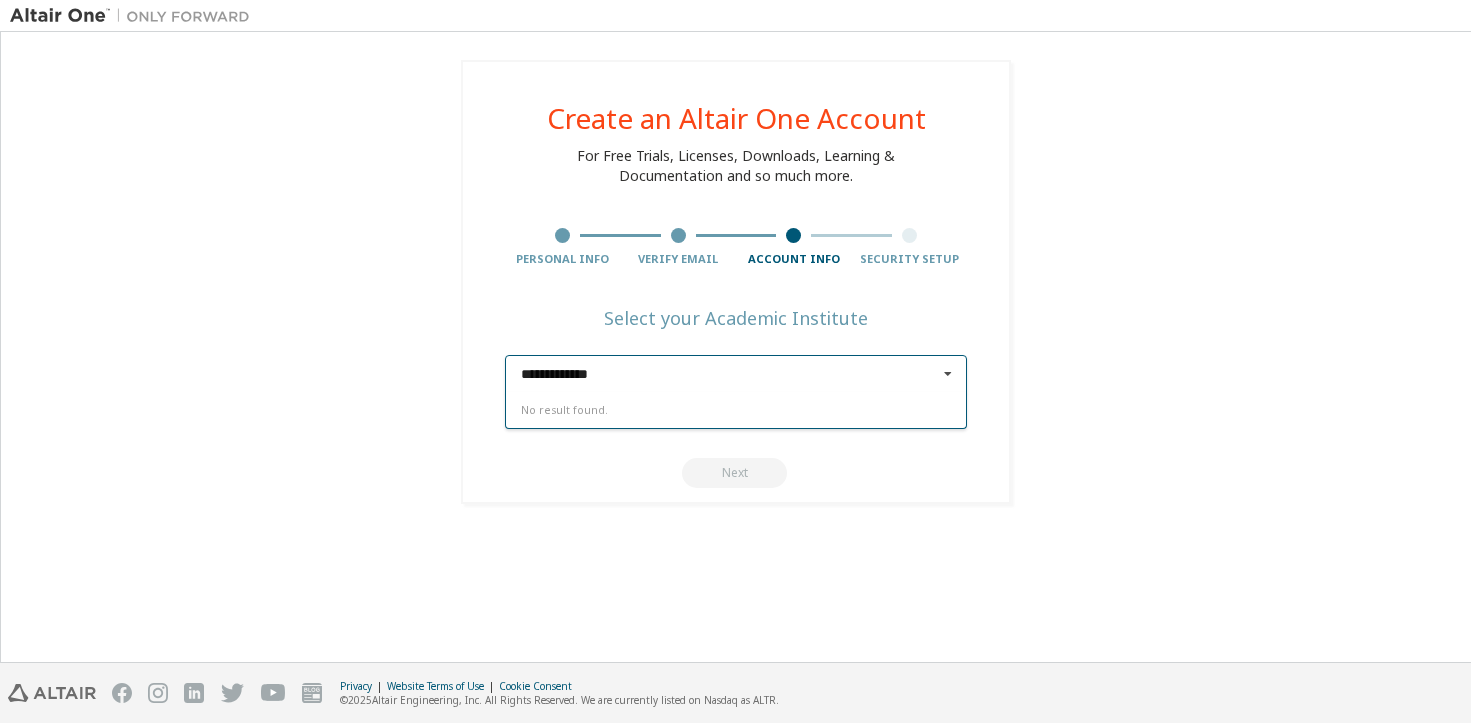 click on "No result found." at bounding box center [736, 410] 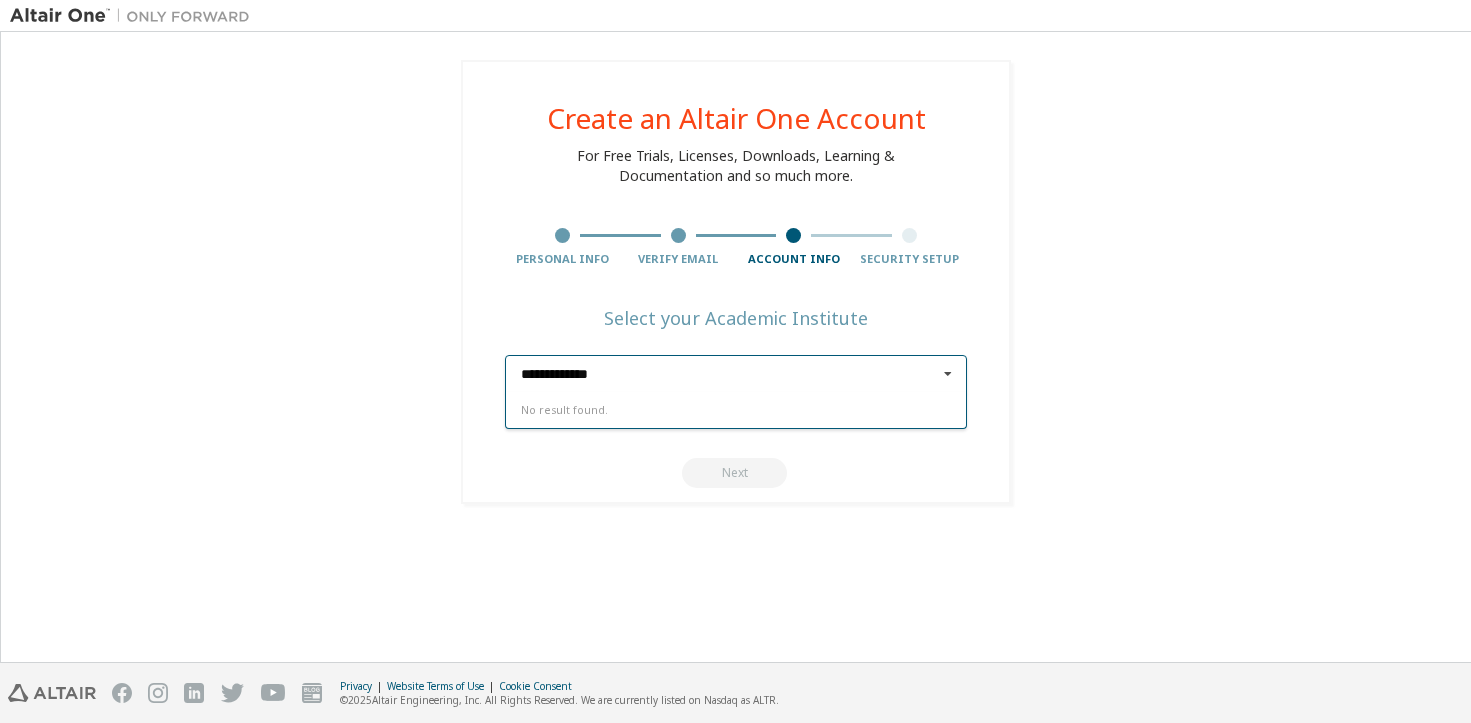 click on "**********" at bounding box center (737, 374) 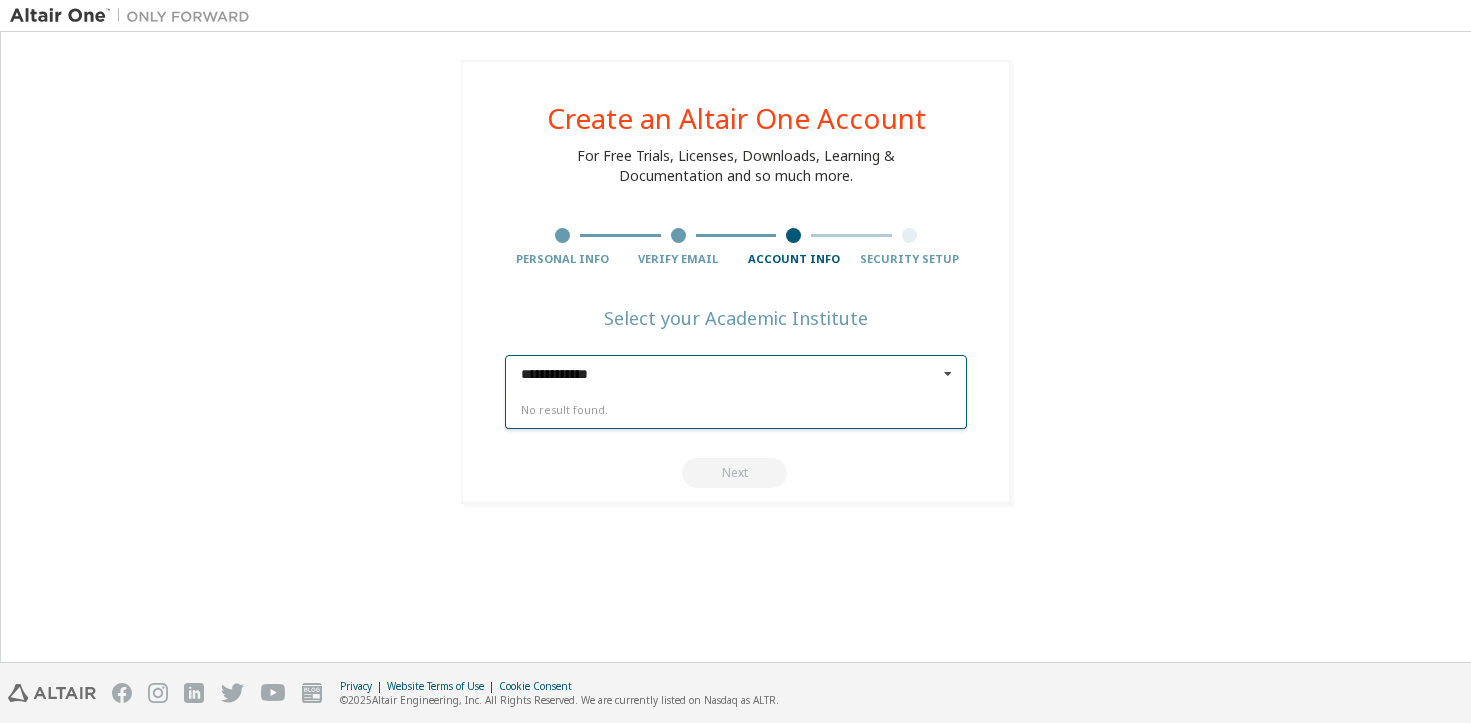 type 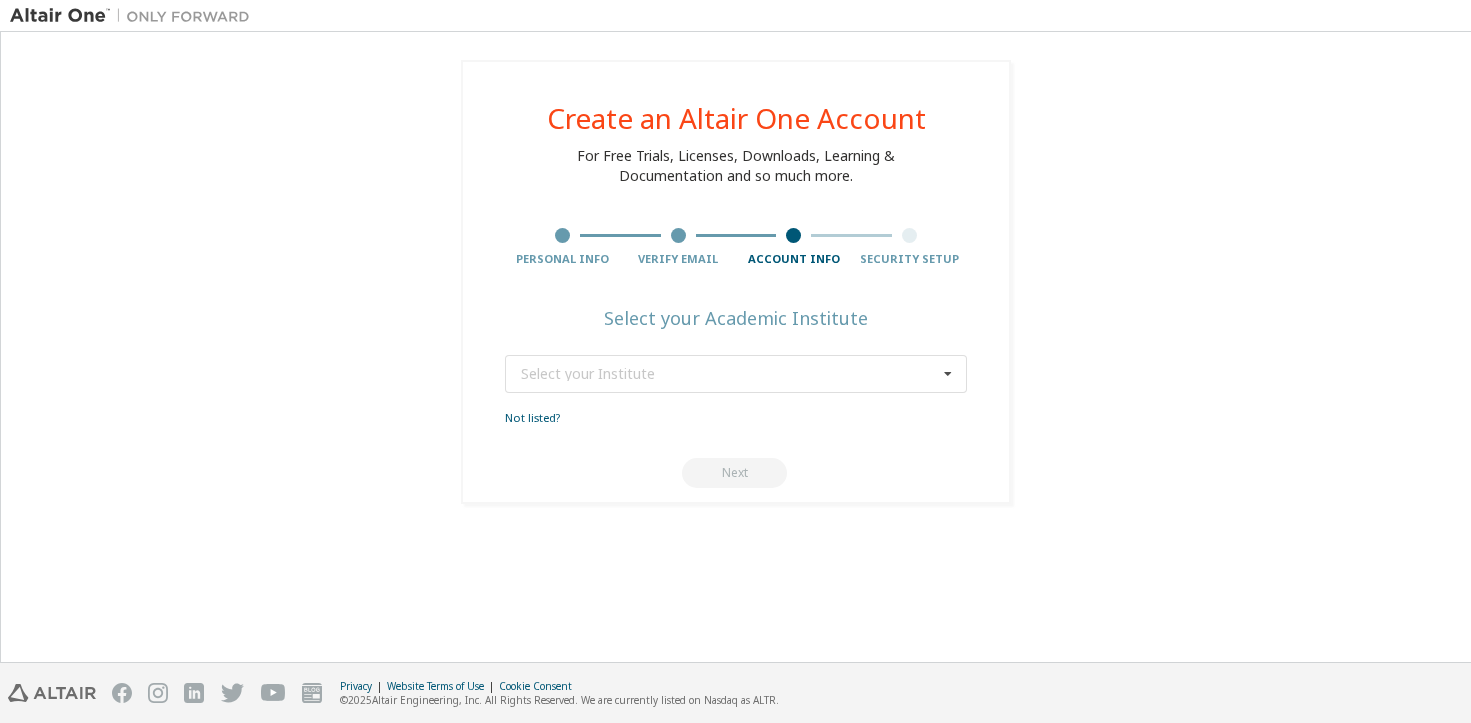 click on "Next" at bounding box center (736, 473) 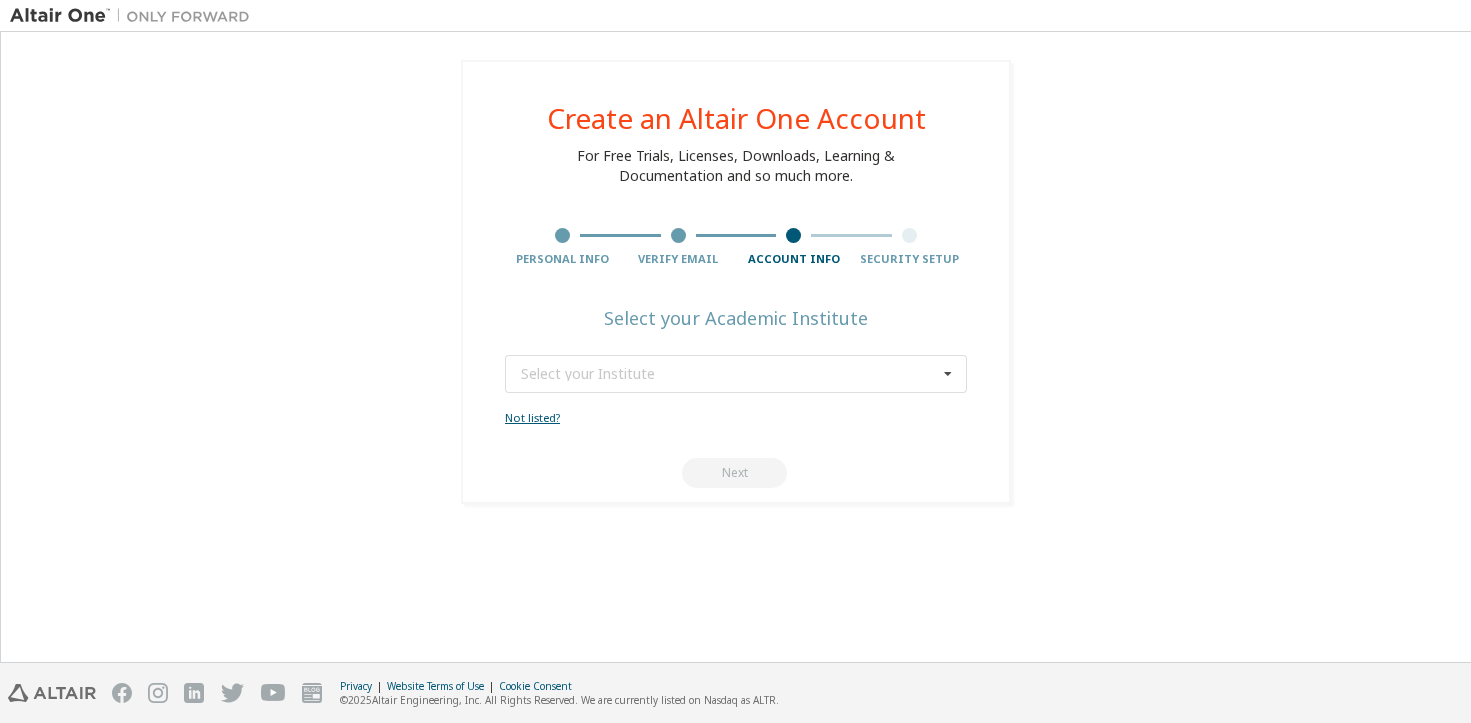 click on "Not listed?" at bounding box center (532, 417) 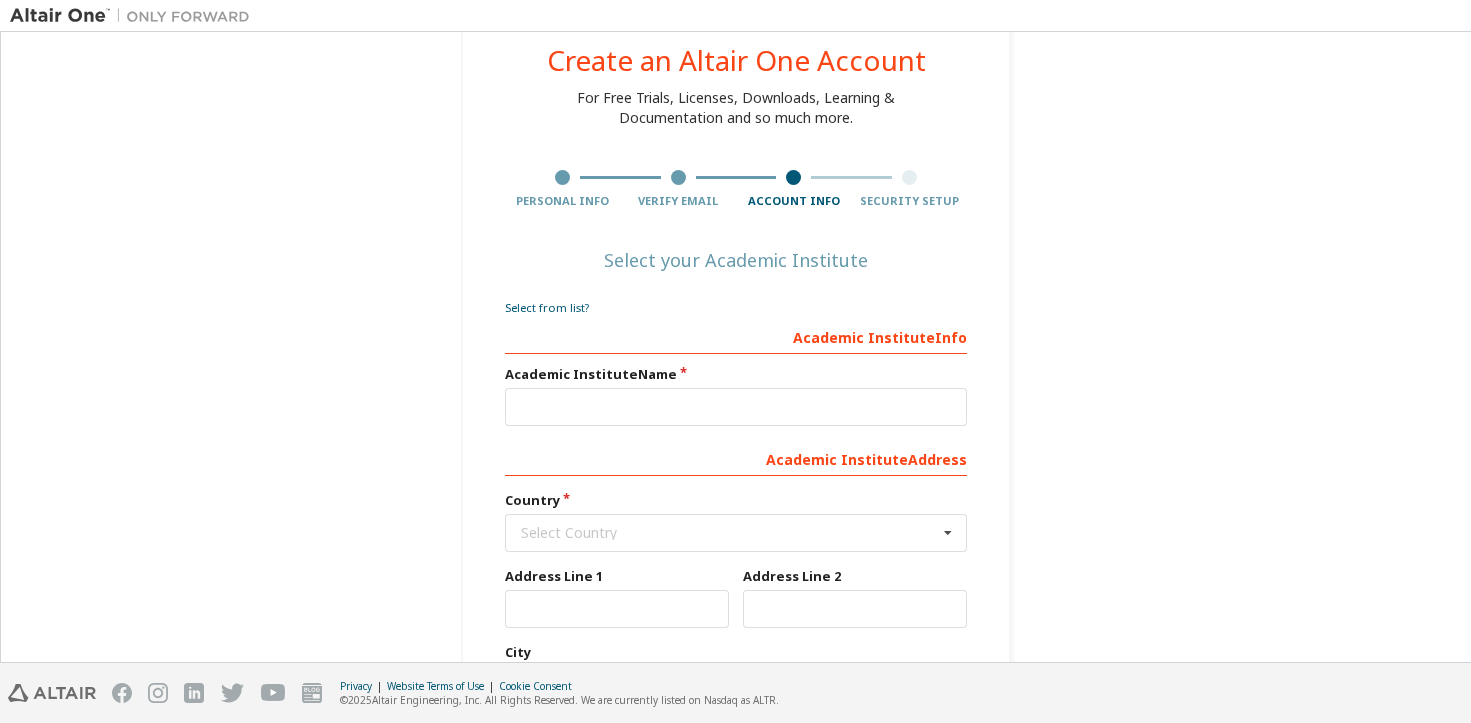 scroll, scrollTop: 62, scrollLeft: 0, axis: vertical 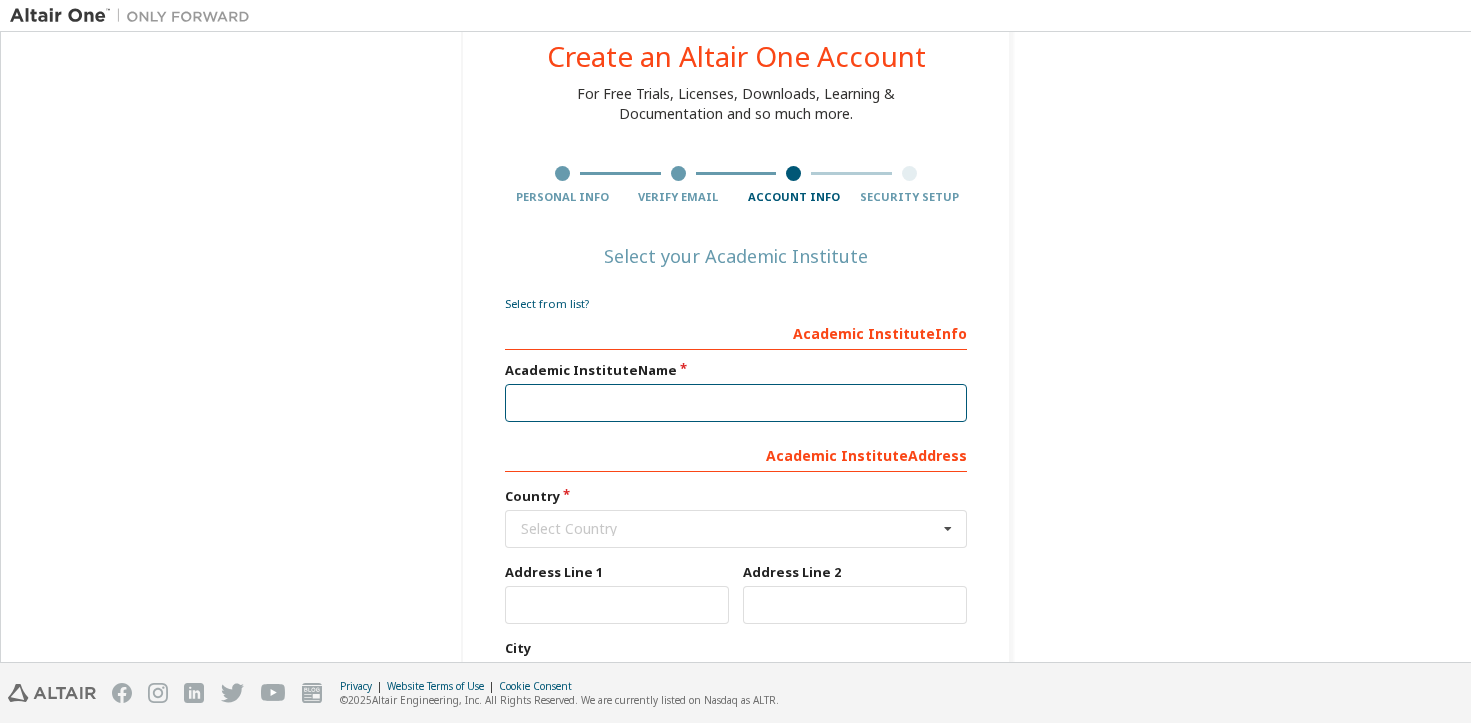 click at bounding box center (736, 403) 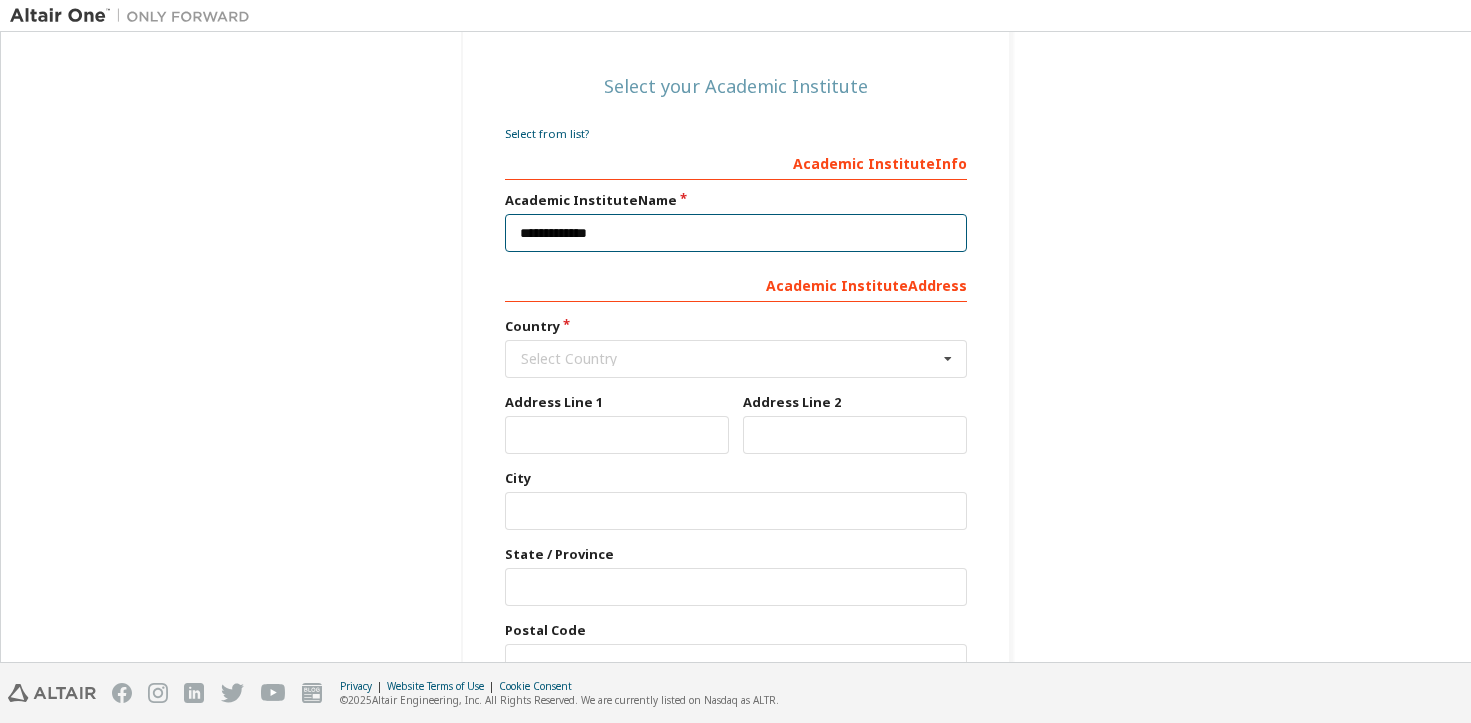 scroll, scrollTop: 266, scrollLeft: 0, axis: vertical 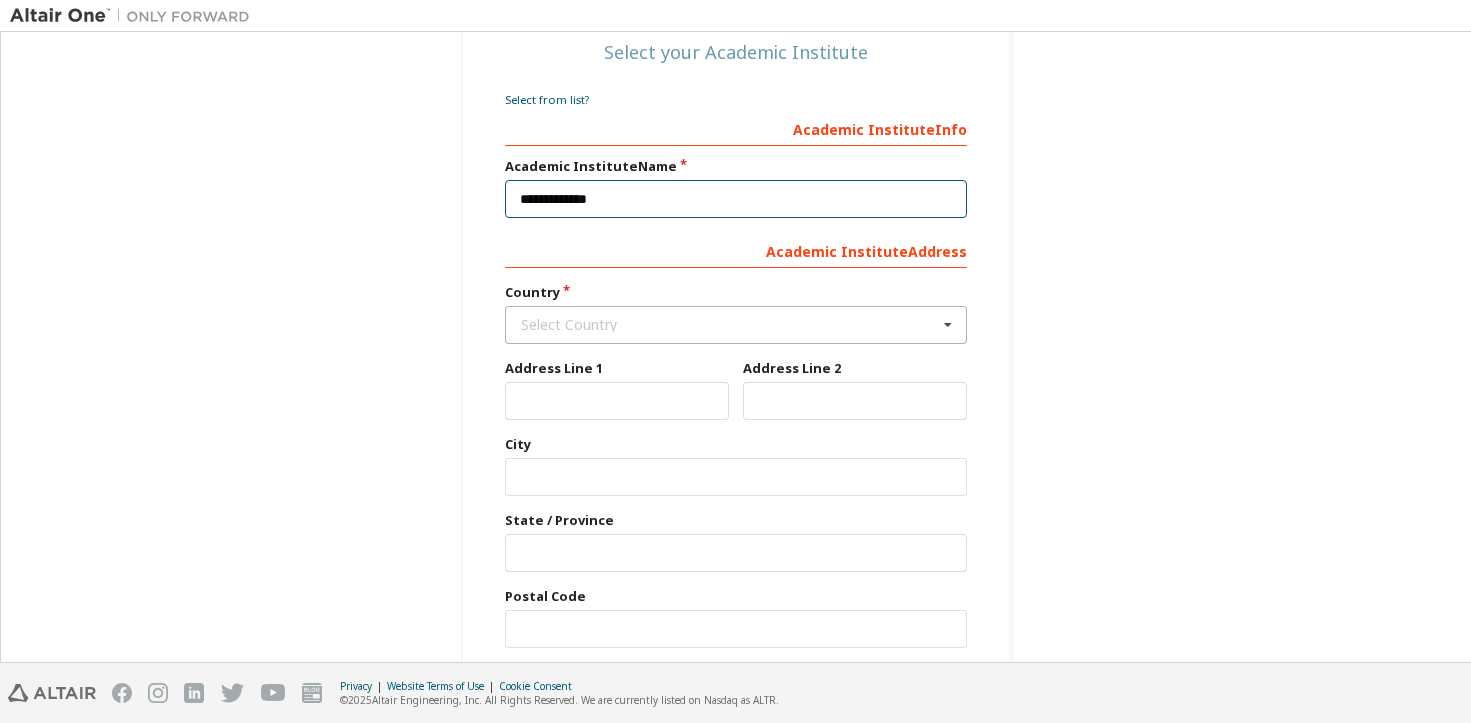 type on "**********" 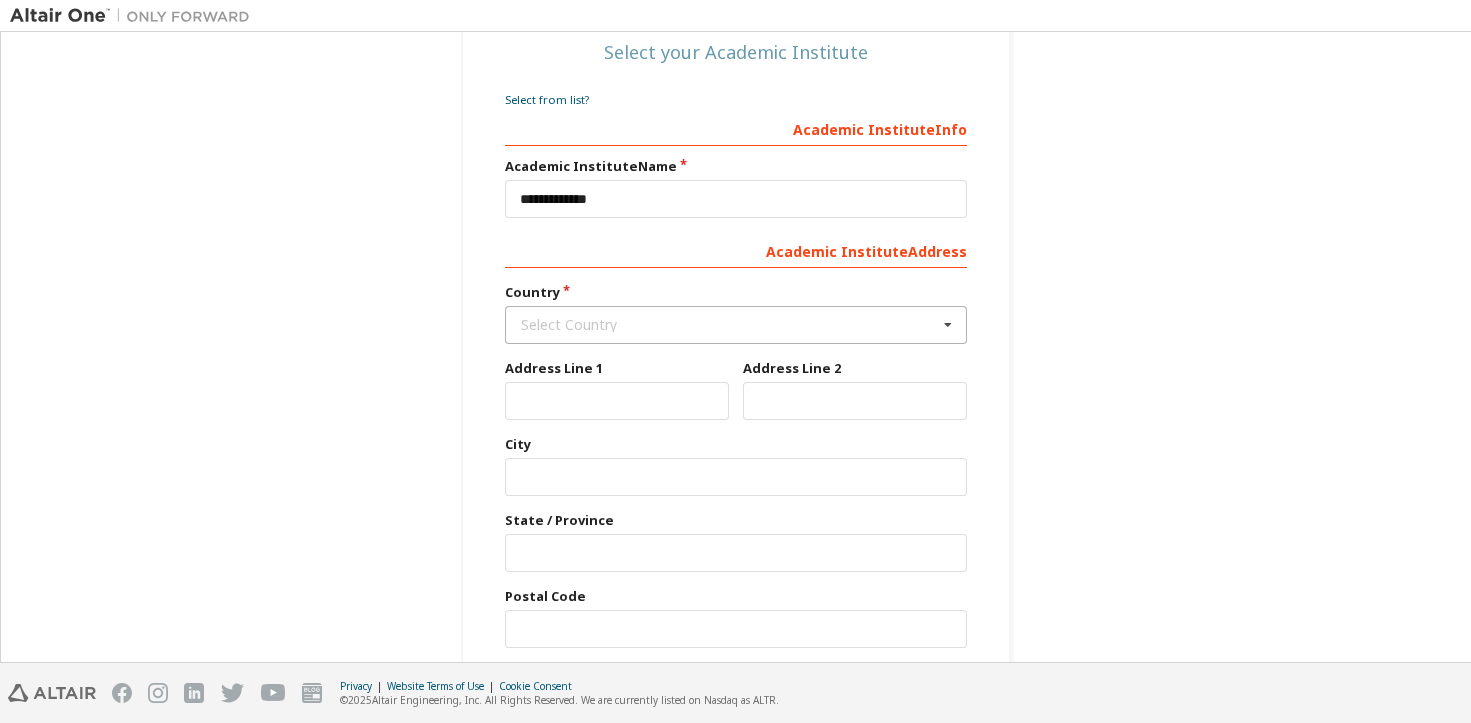 click on "Select Country" at bounding box center (729, 325) 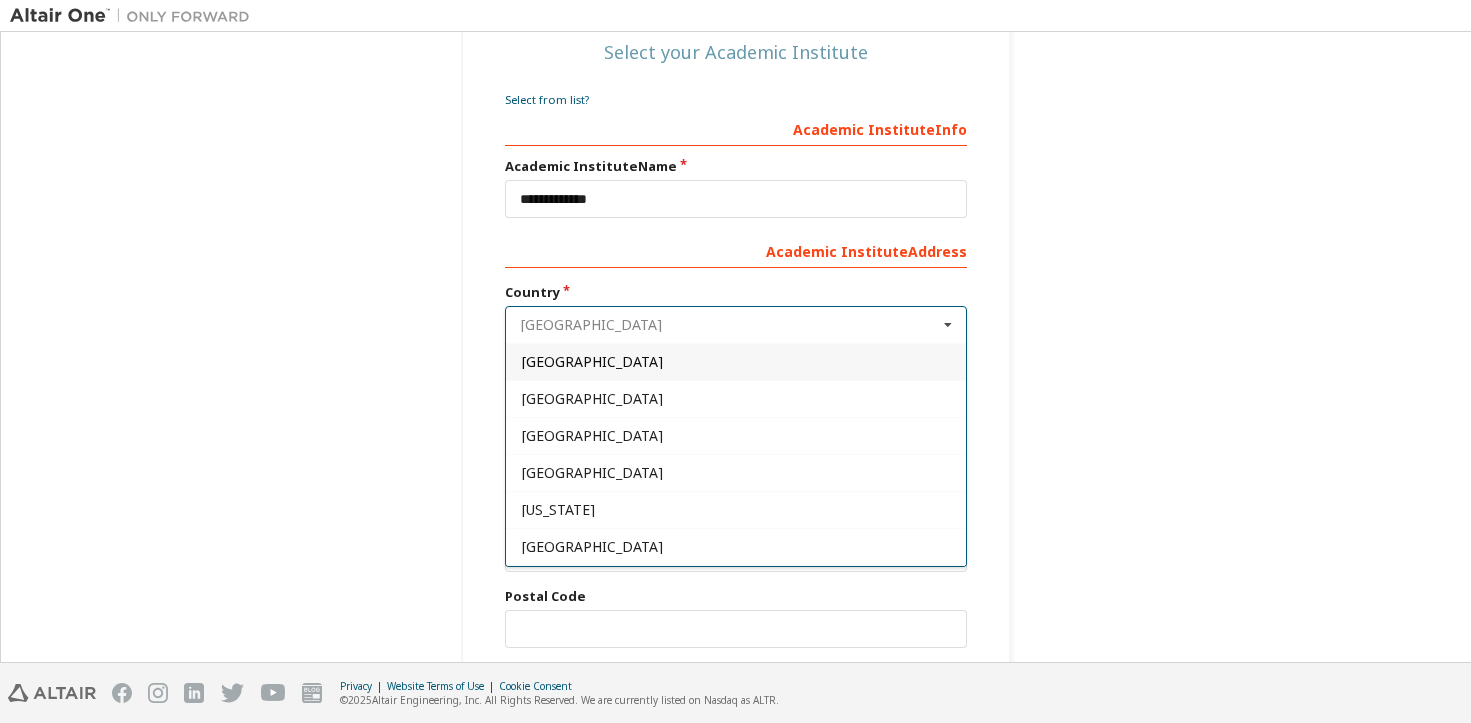 type on "*" 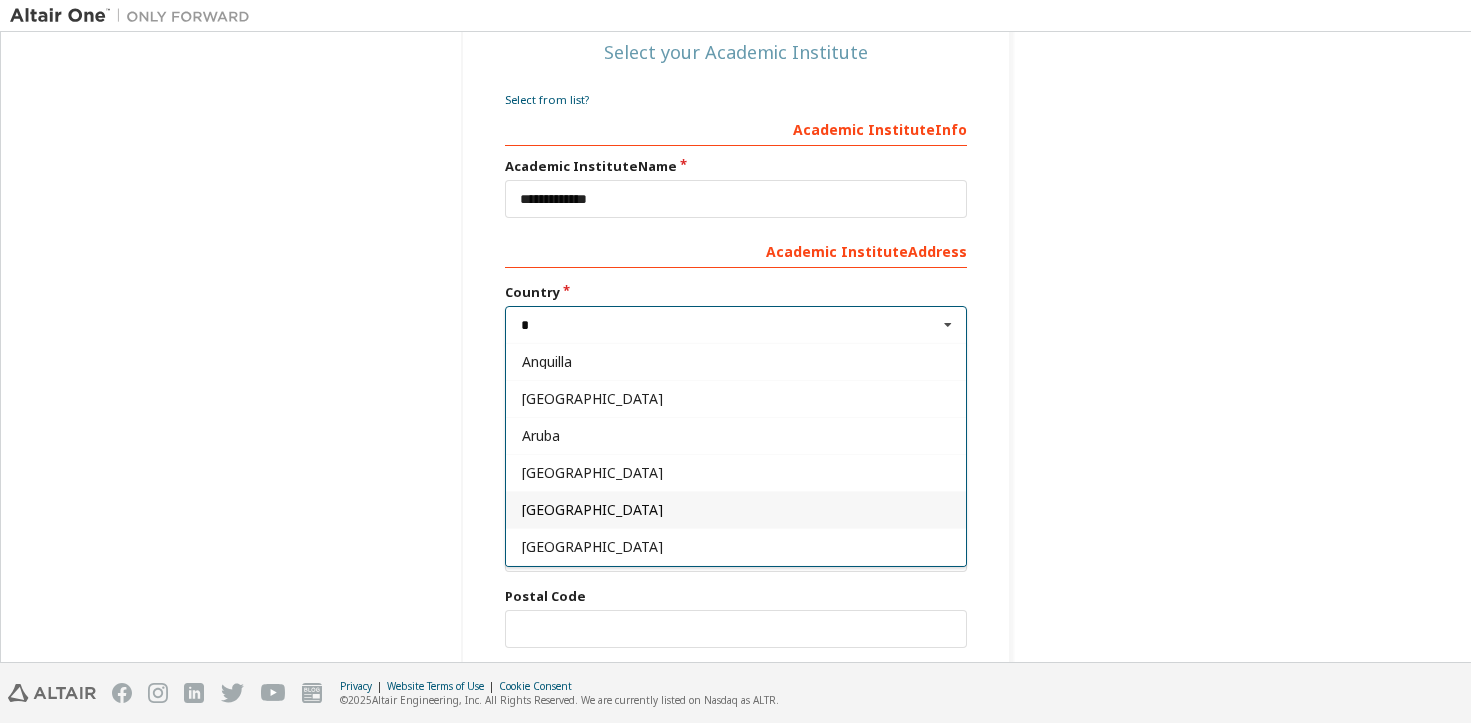 type 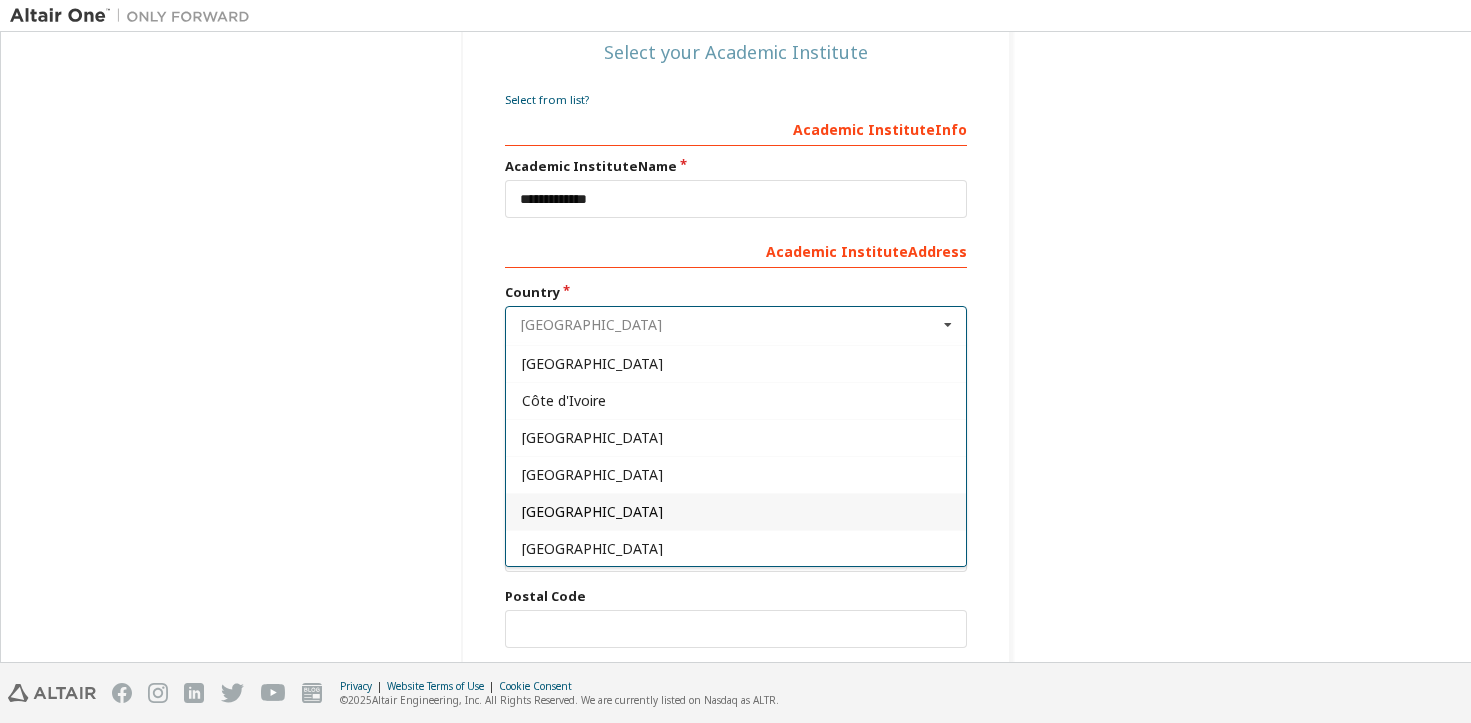 scroll, scrollTop: 1959, scrollLeft: 0, axis: vertical 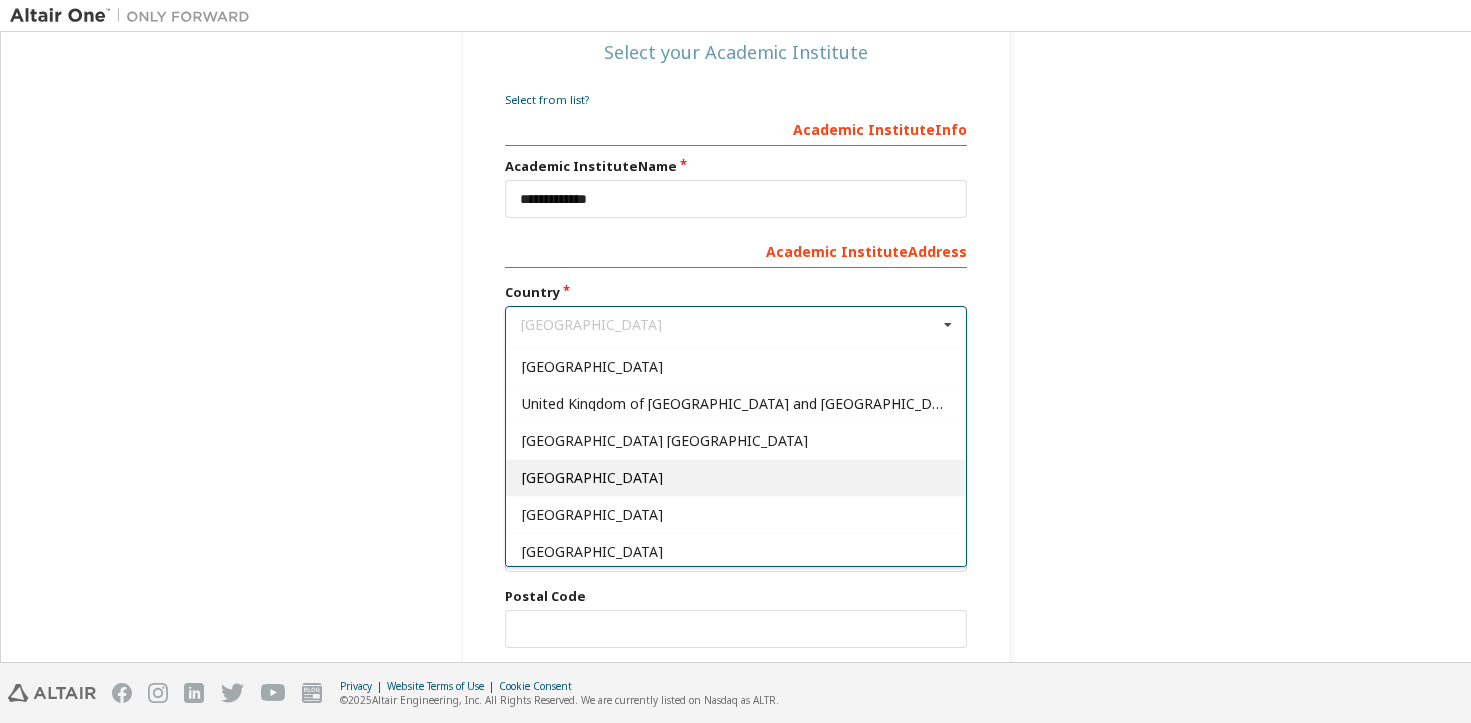 click on "[GEOGRAPHIC_DATA]" at bounding box center (736, 478) 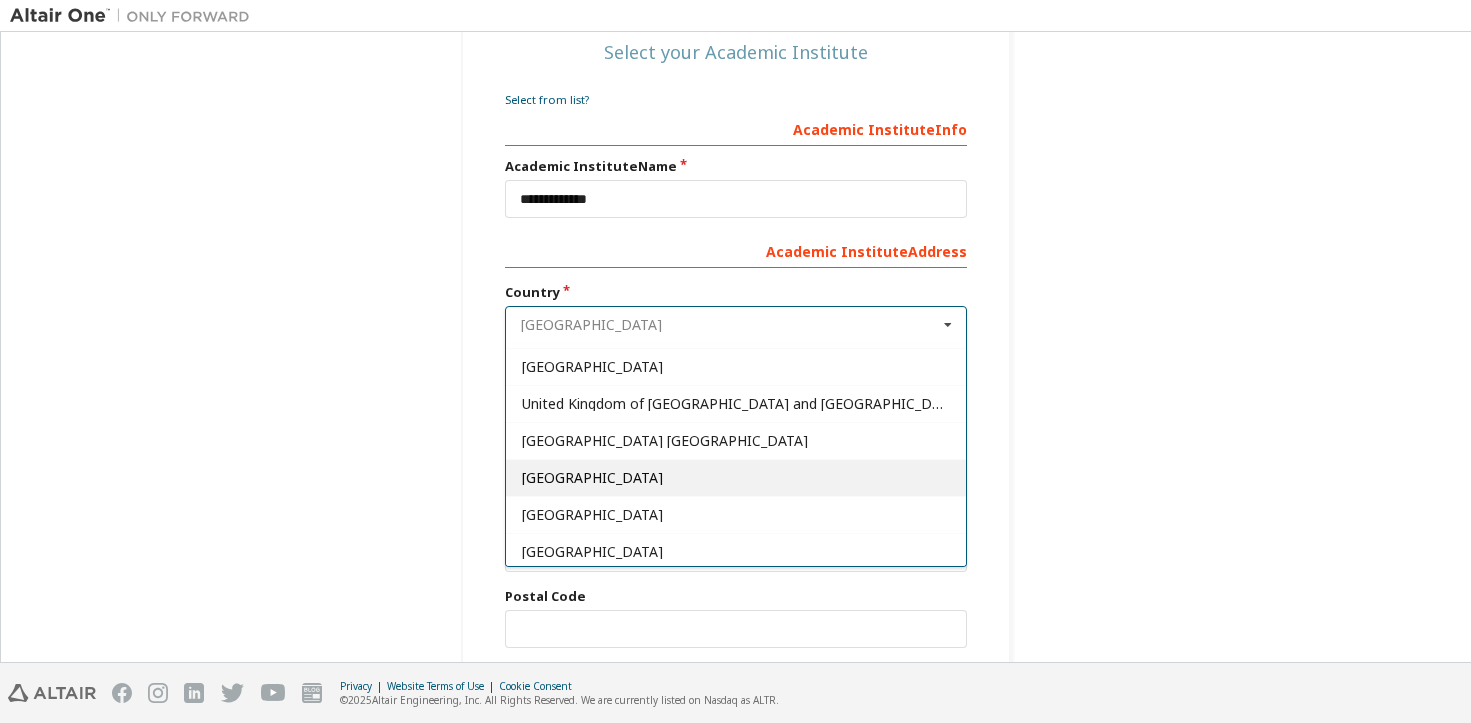 type on "***" 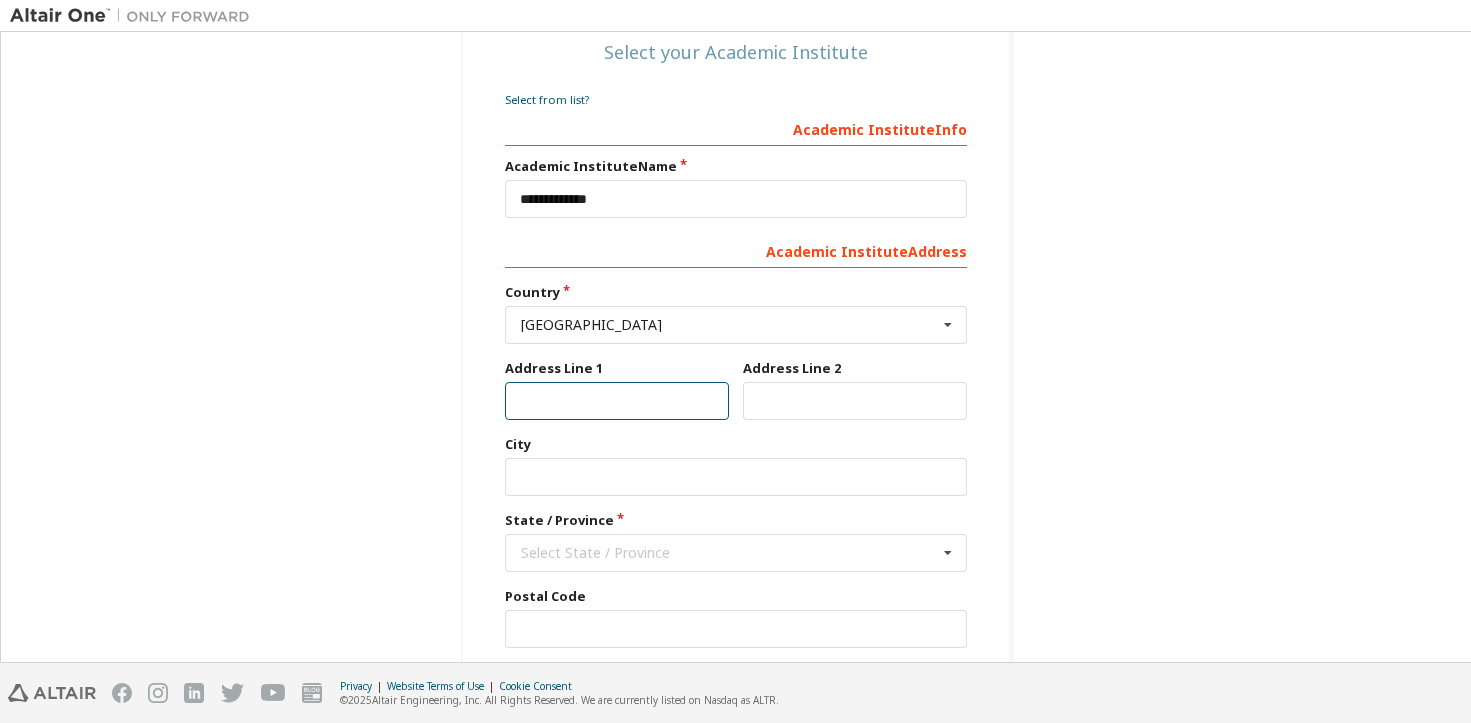 click at bounding box center (617, 401) 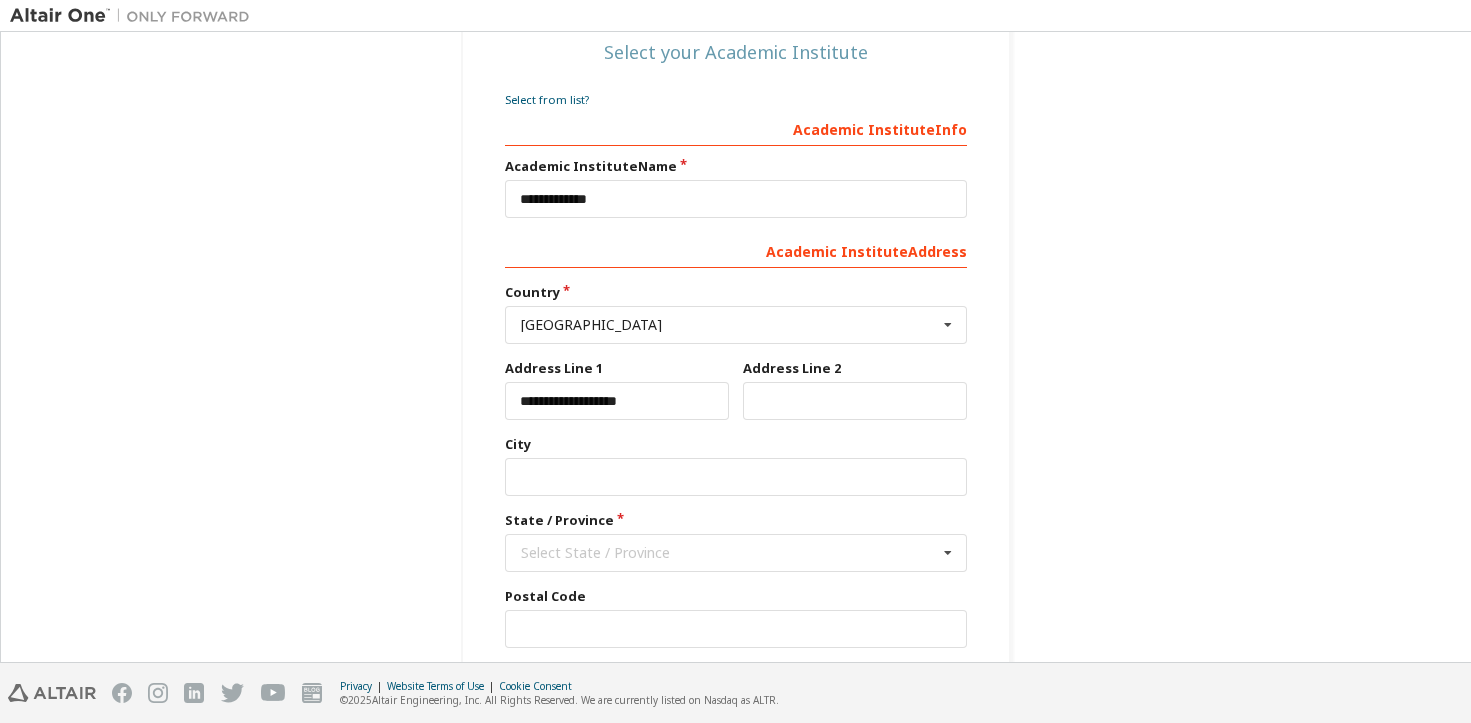 type on "***" 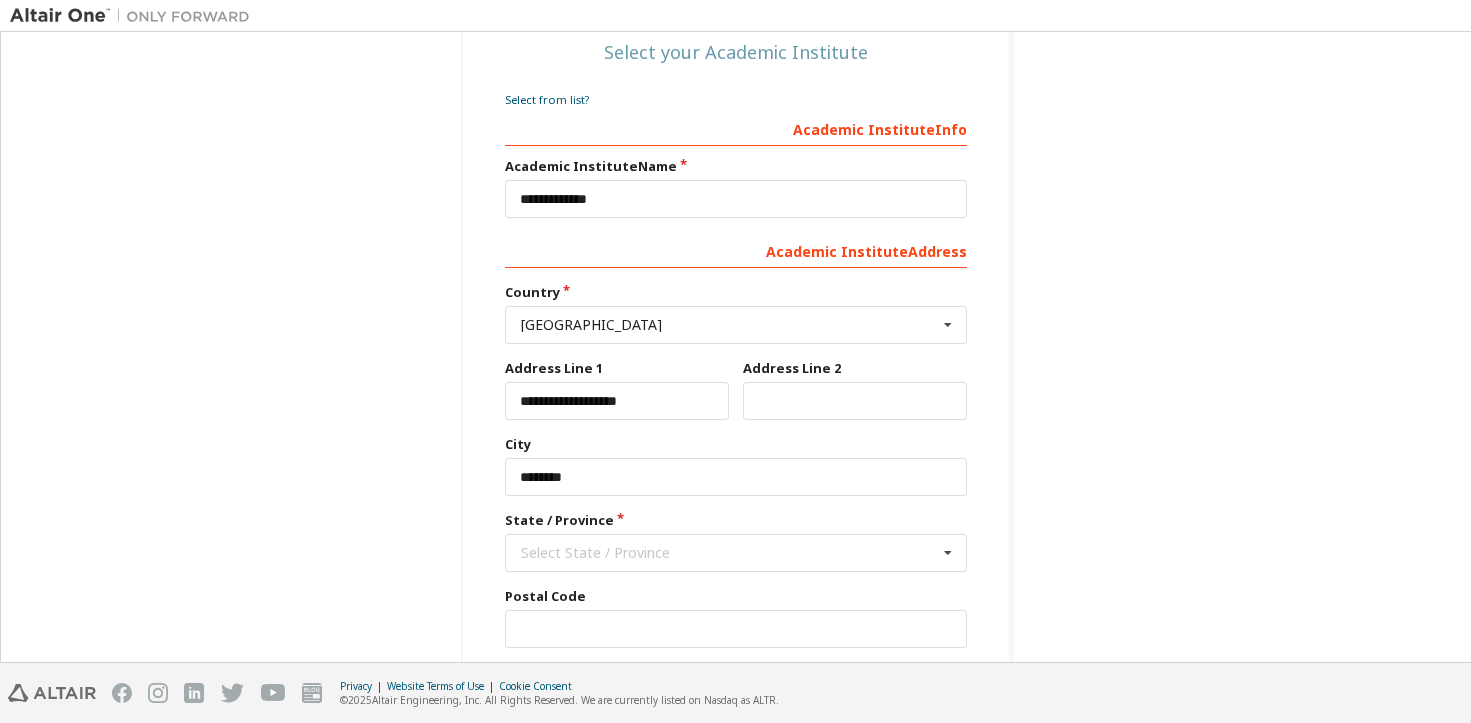 type 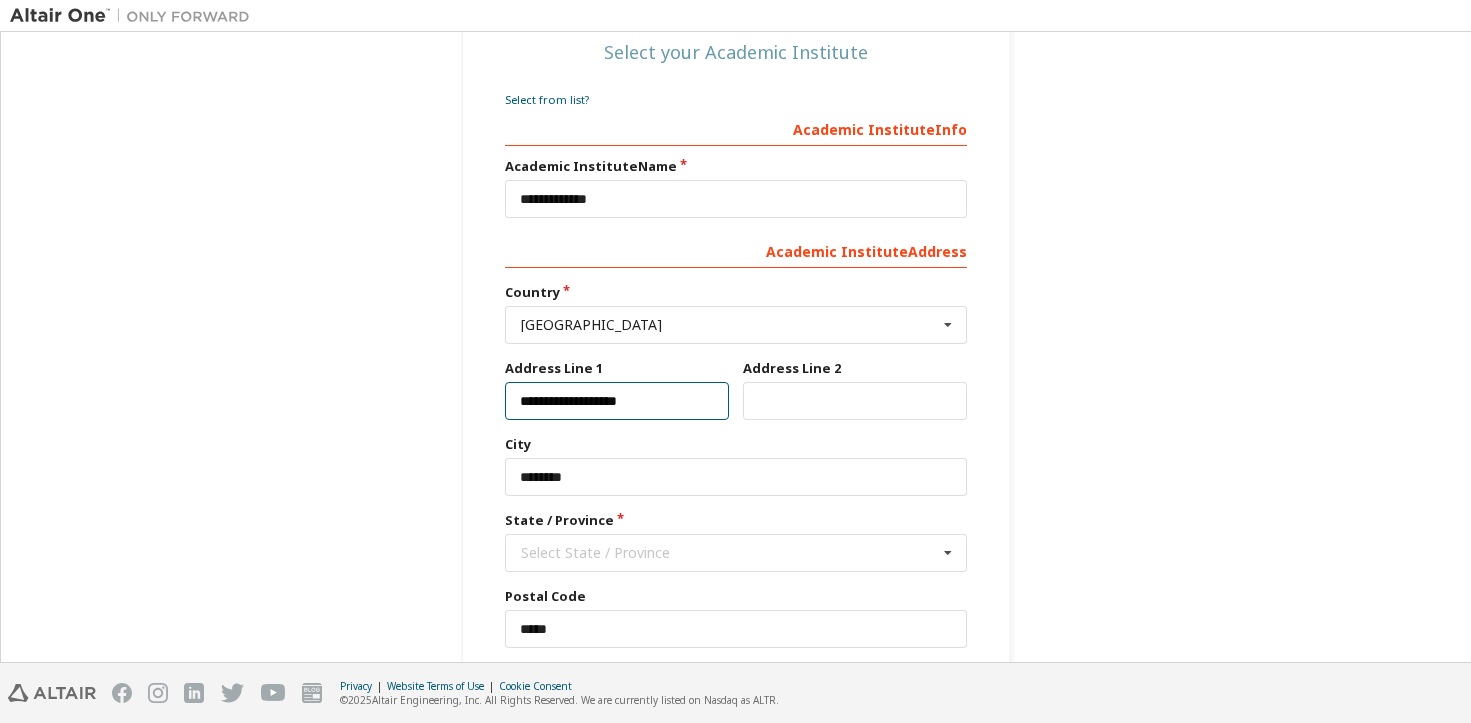 type on "***" 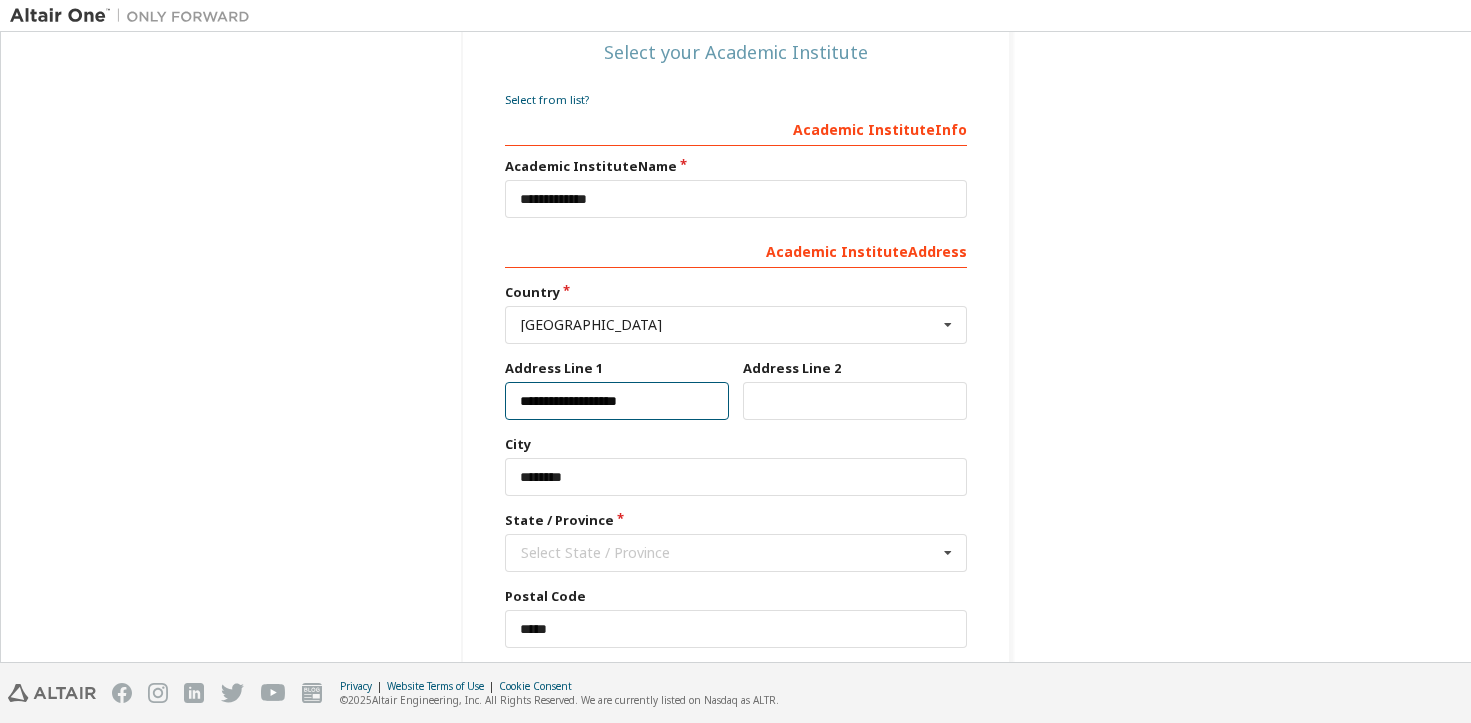 scroll, scrollTop: 356, scrollLeft: 0, axis: vertical 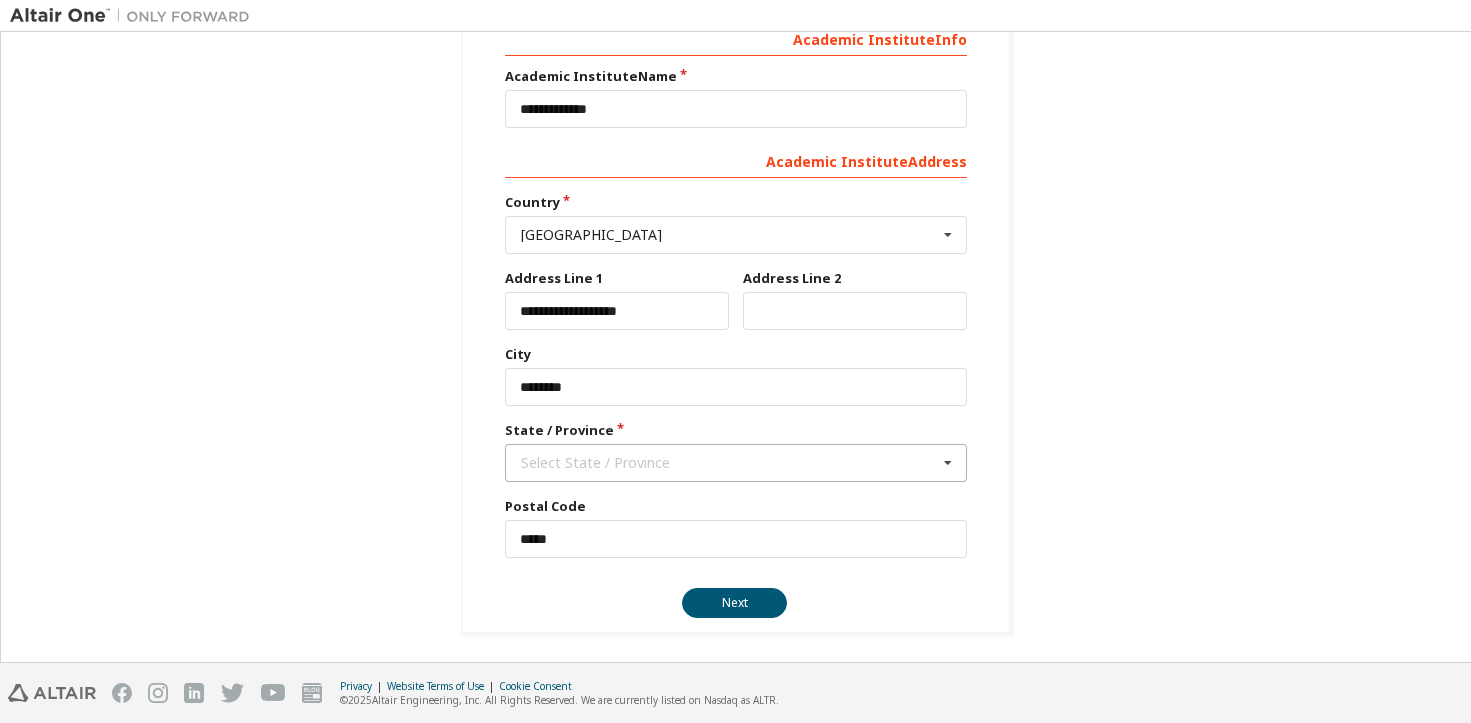 click on "Select State / Province" at bounding box center (729, 463) 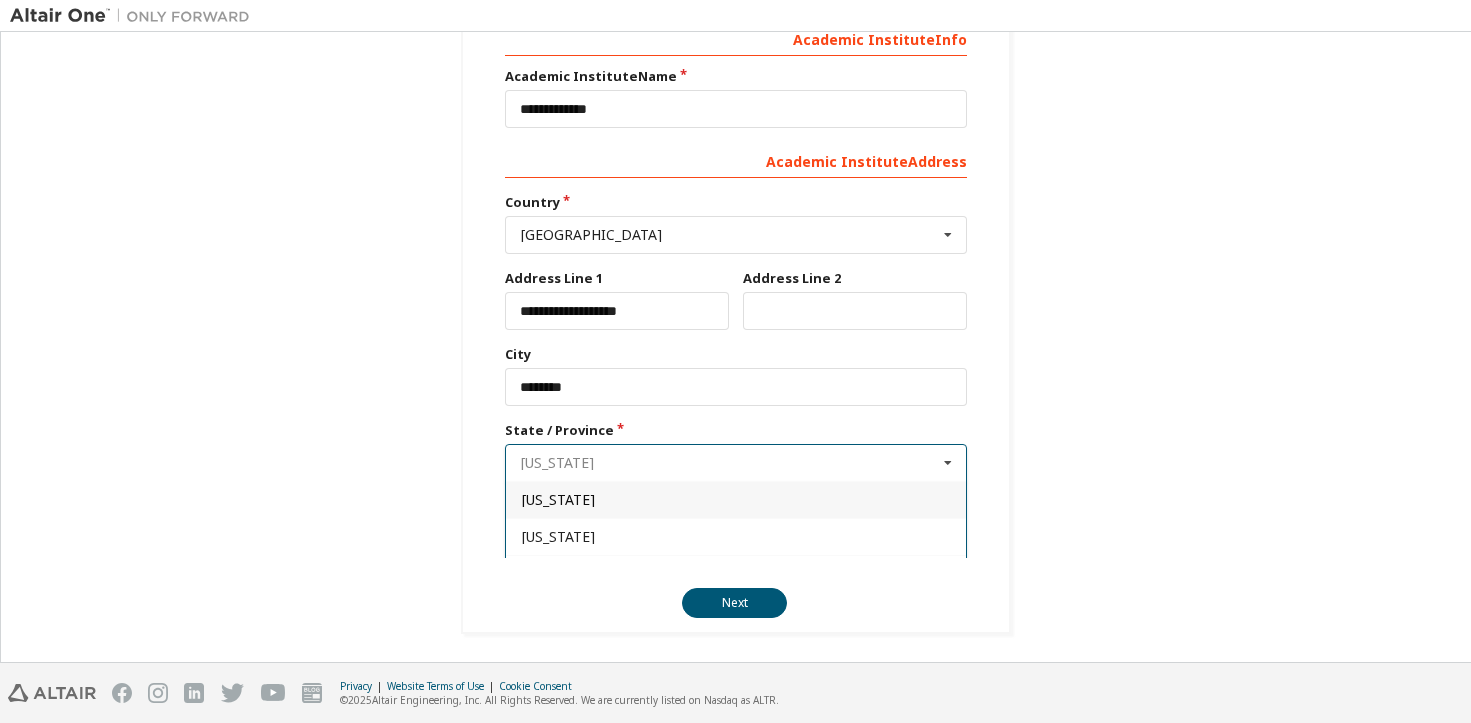 type on "*" 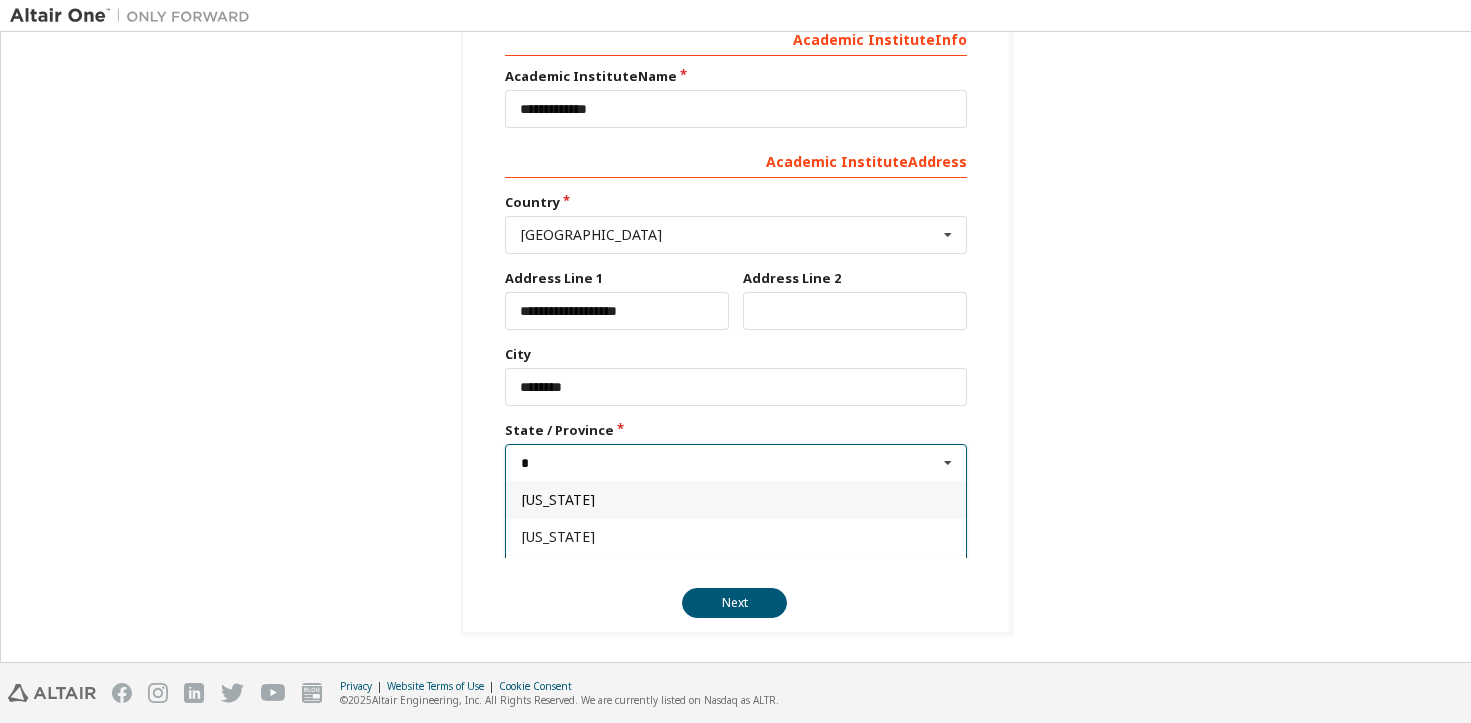 type on "**" 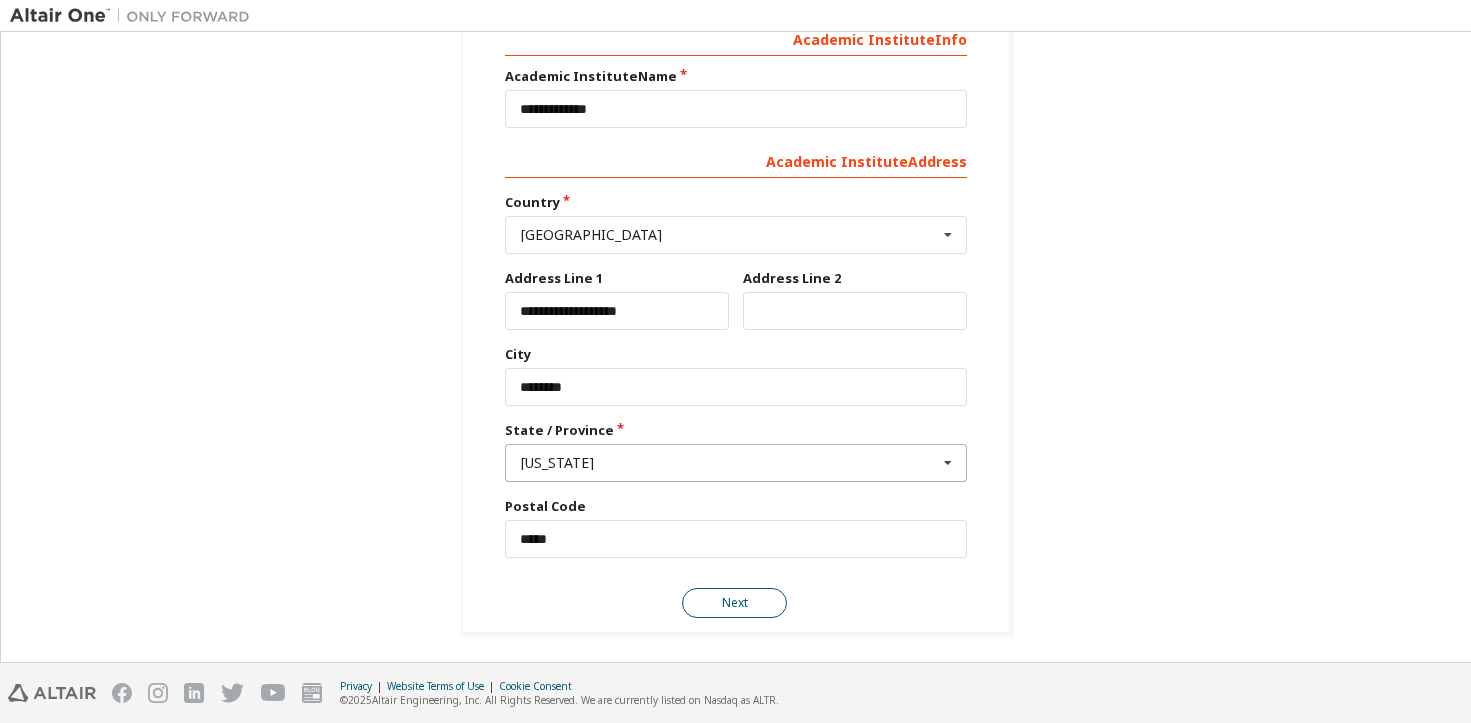 click on "Next" at bounding box center (734, 603) 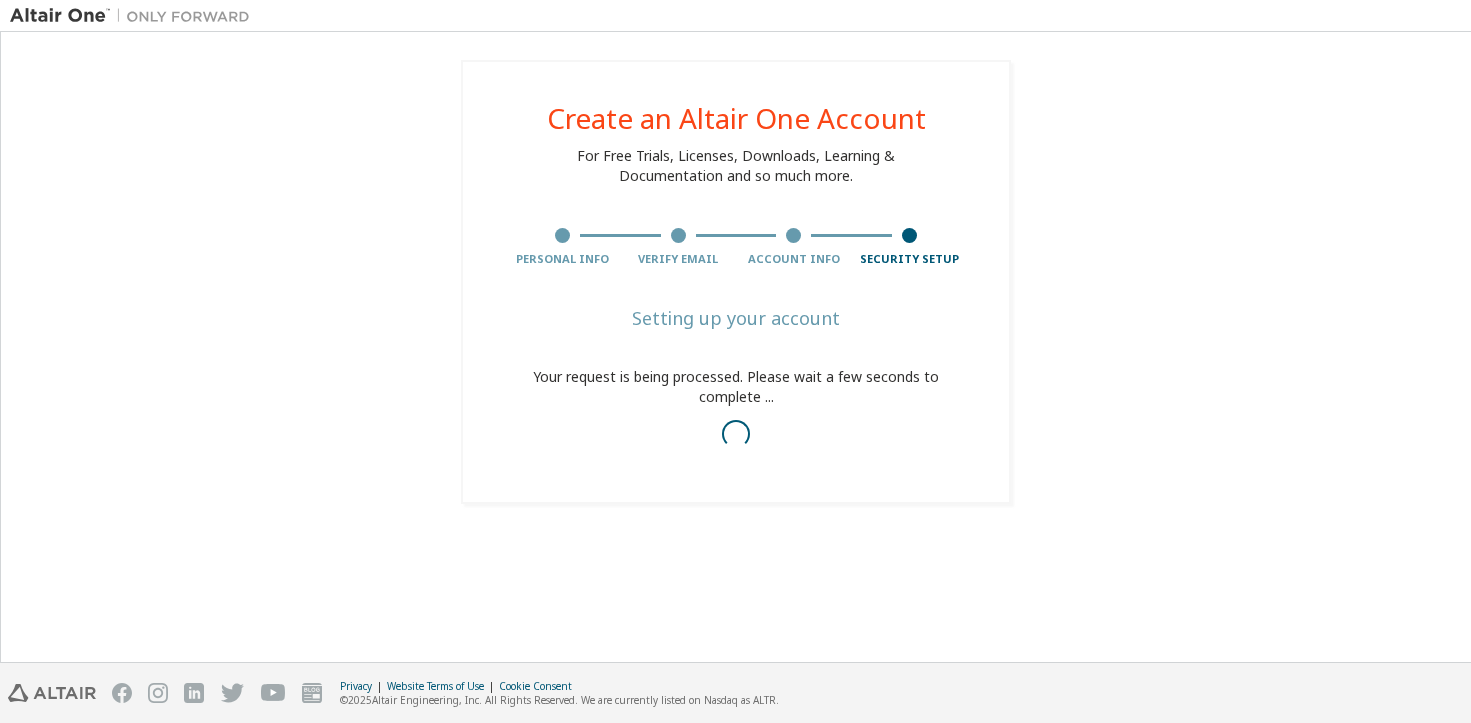scroll, scrollTop: 0, scrollLeft: 0, axis: both 